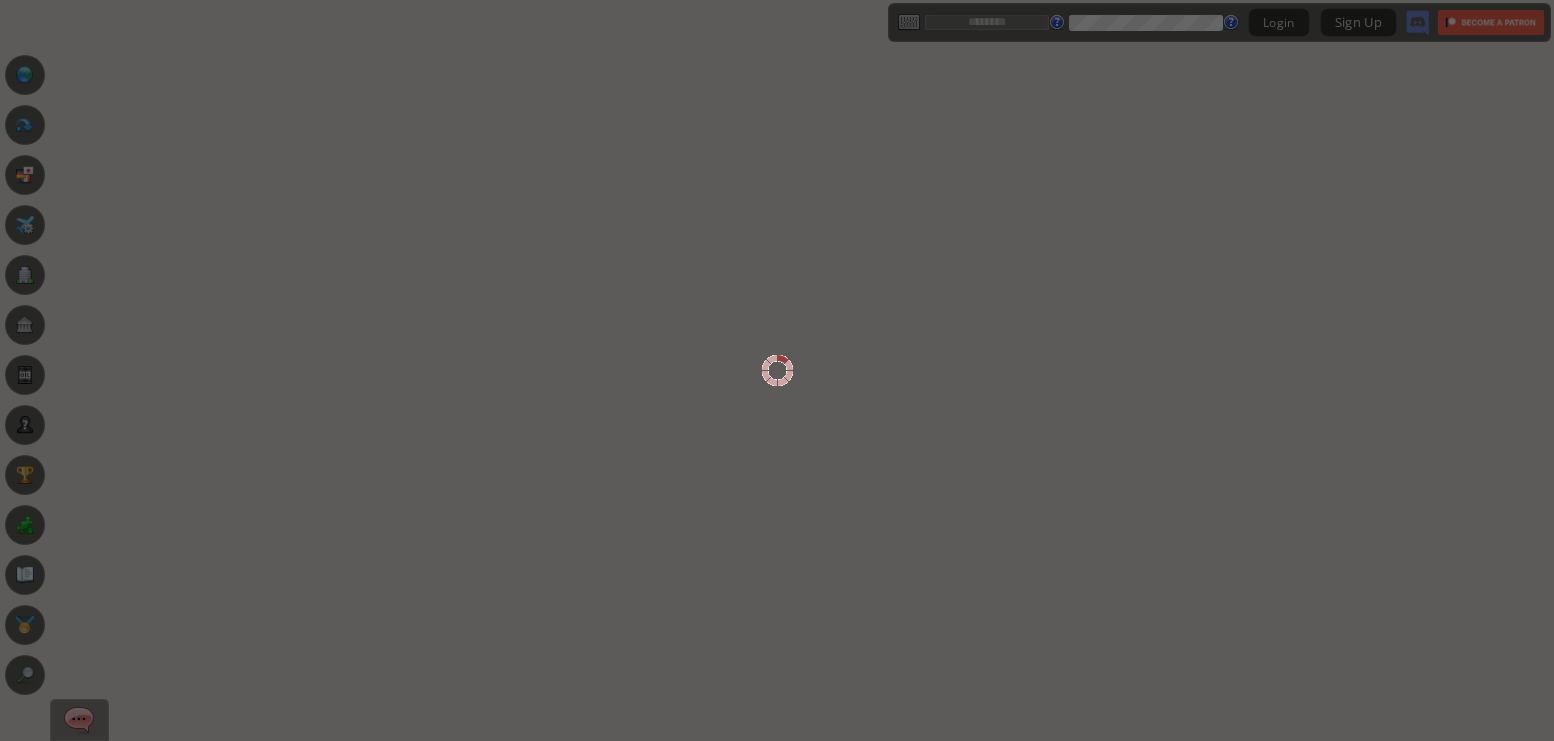 scroll, scrollTop: 0, scrollLeft: 0, axis: both 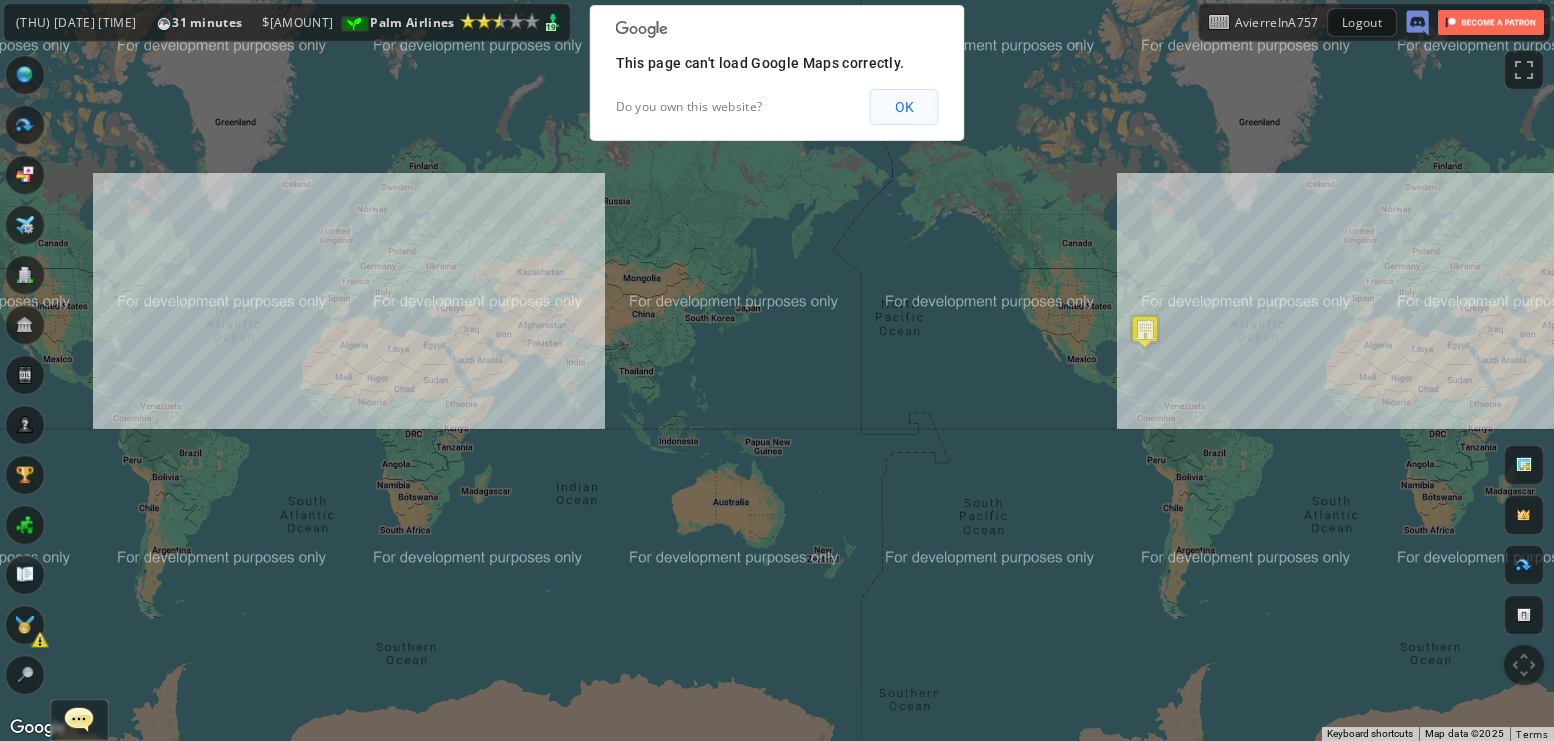 click on "OK" at bounding box center [904, 107] 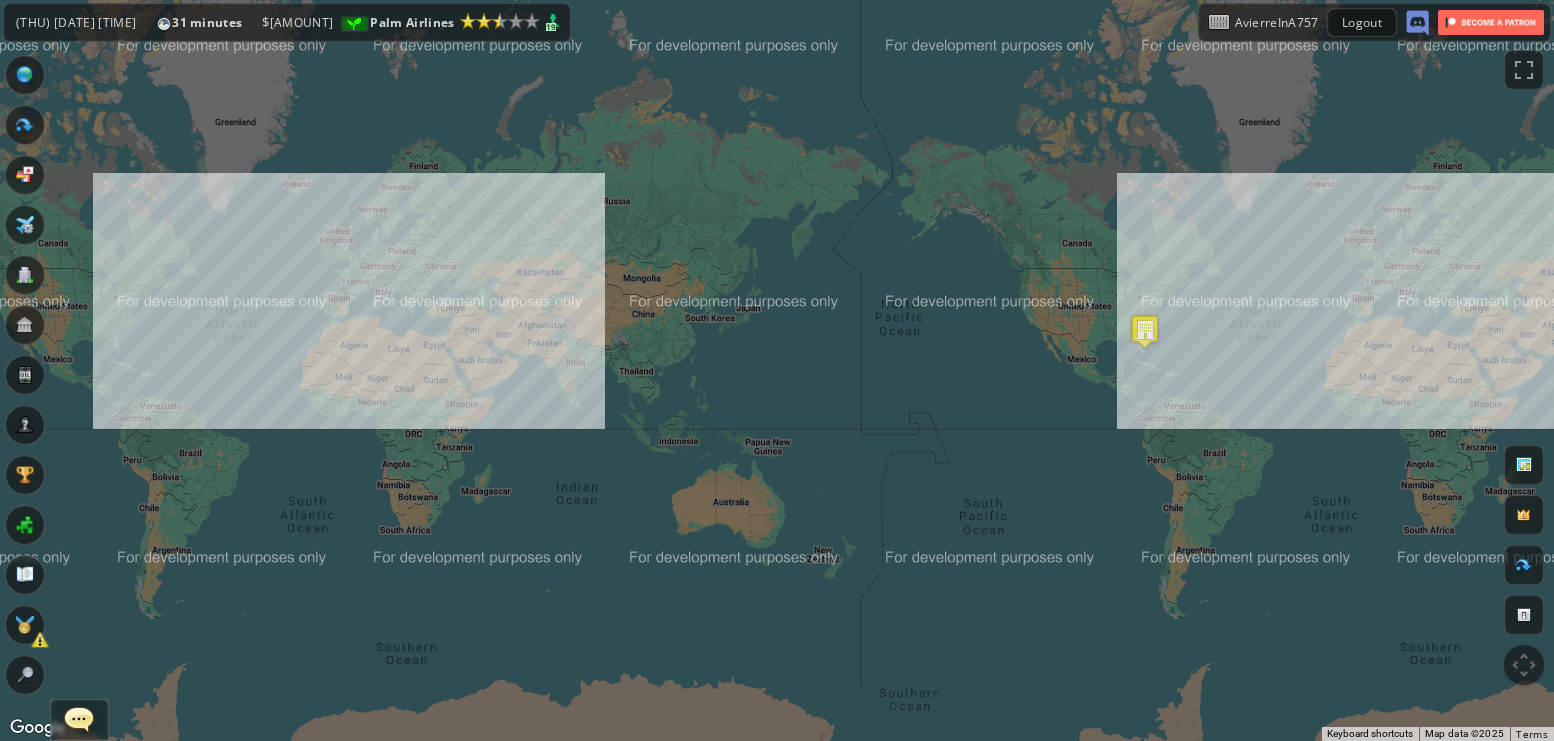 click at bounding box center [25, 125] 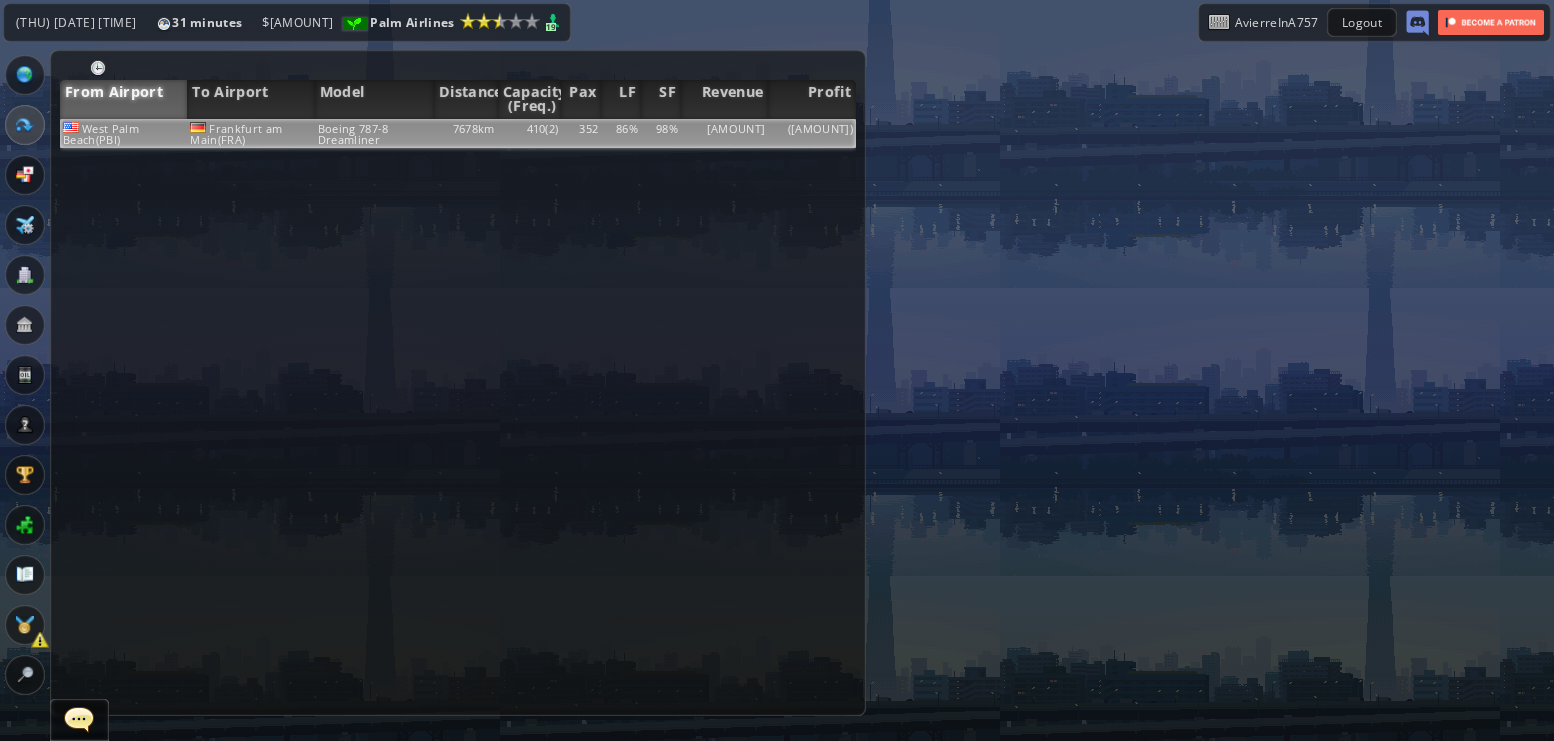 click on "Boeing 787-8 Dreamliner" at bounding box center [374, 133] 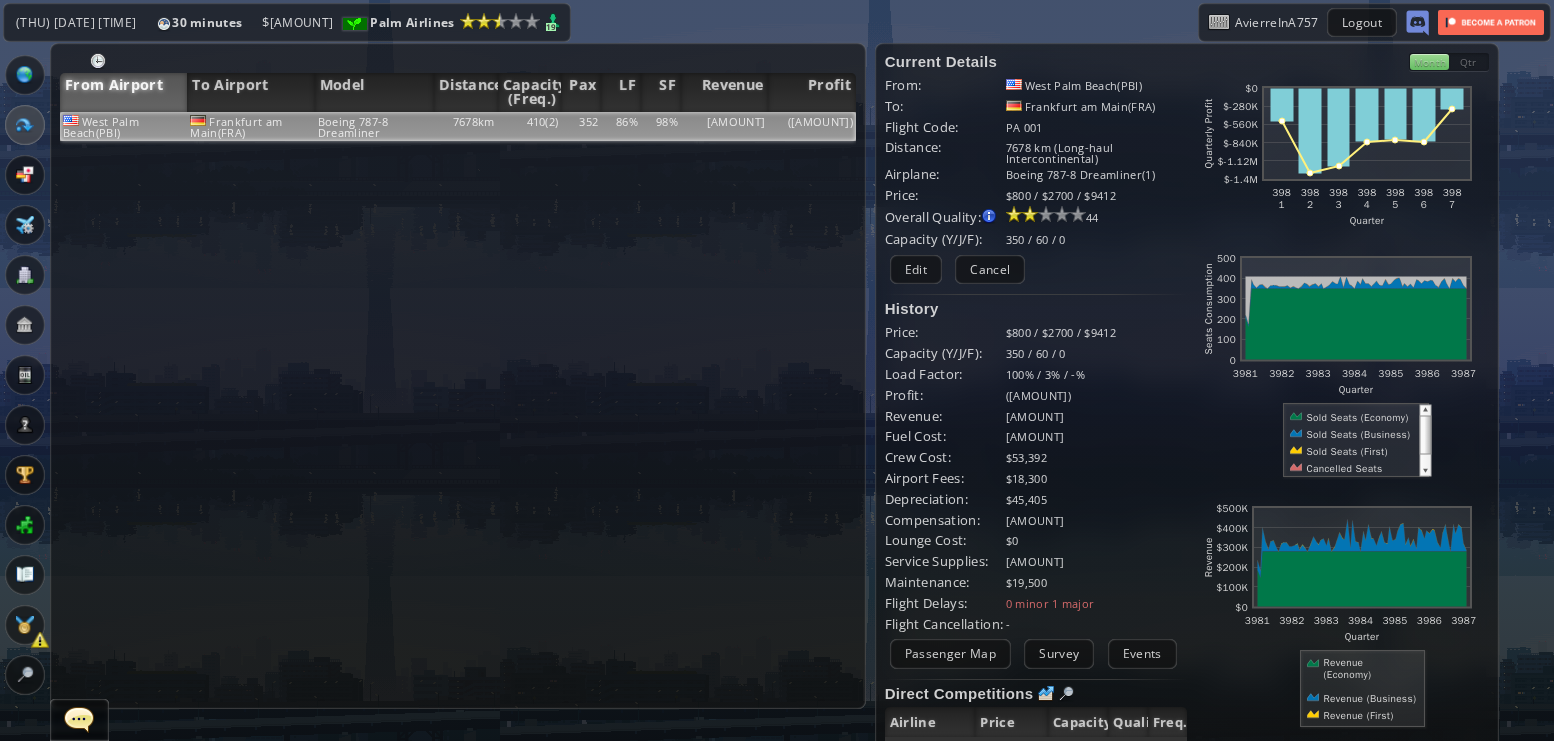 scroll, scrollTop: 0, scrollLeft: 0, axis: both 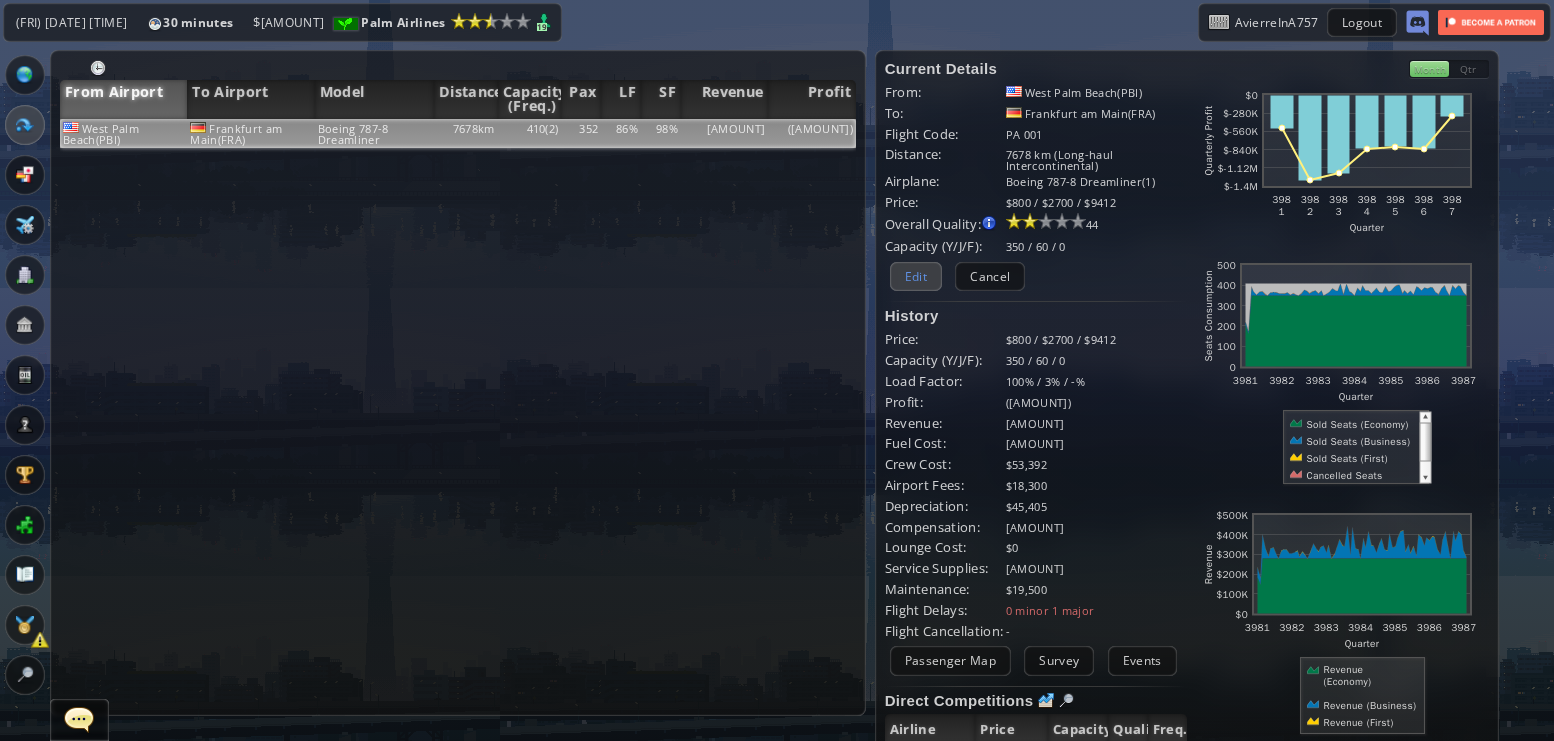 click on "Edit" at bounding box center (916, 276) 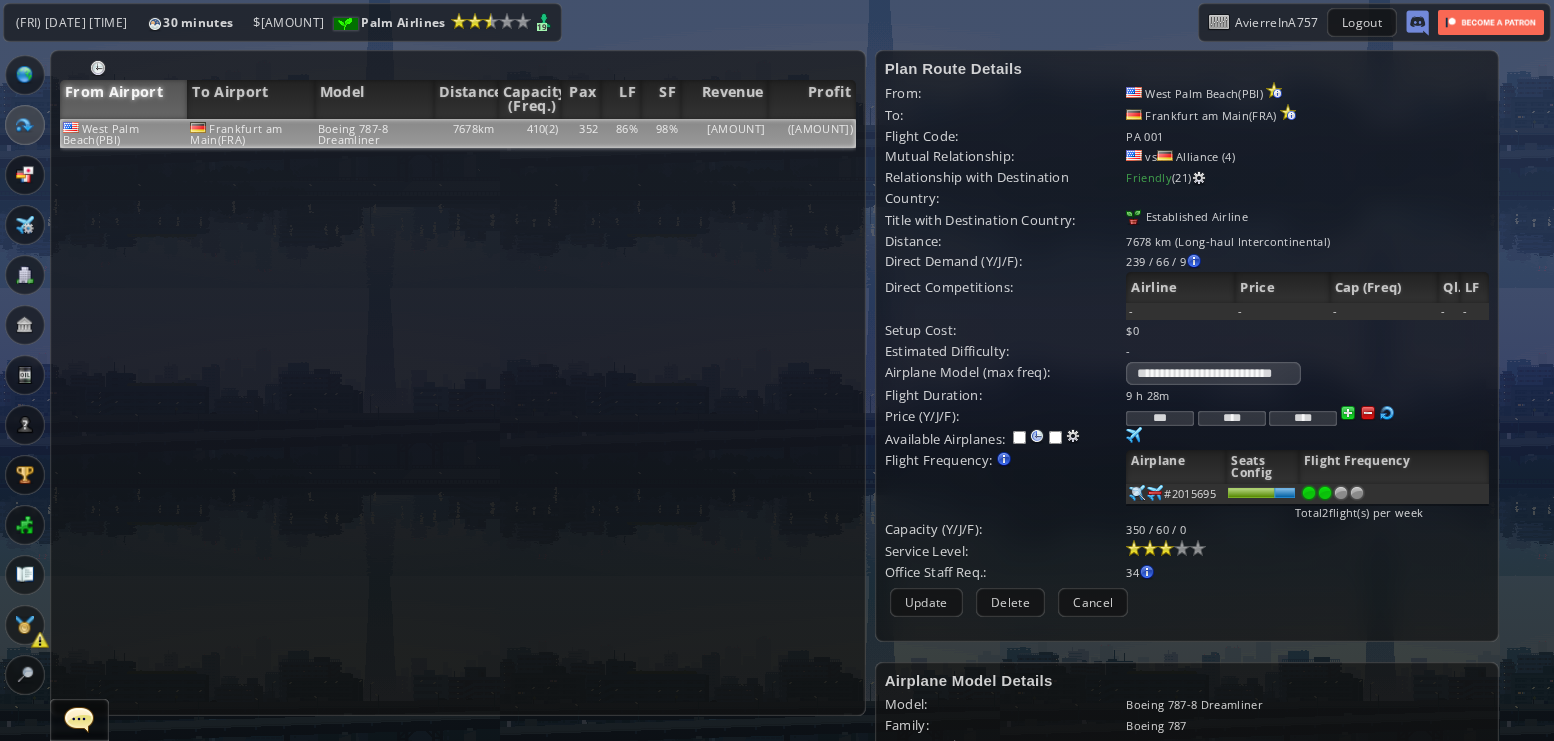 click on "****" at bounding box center [1232, 418] 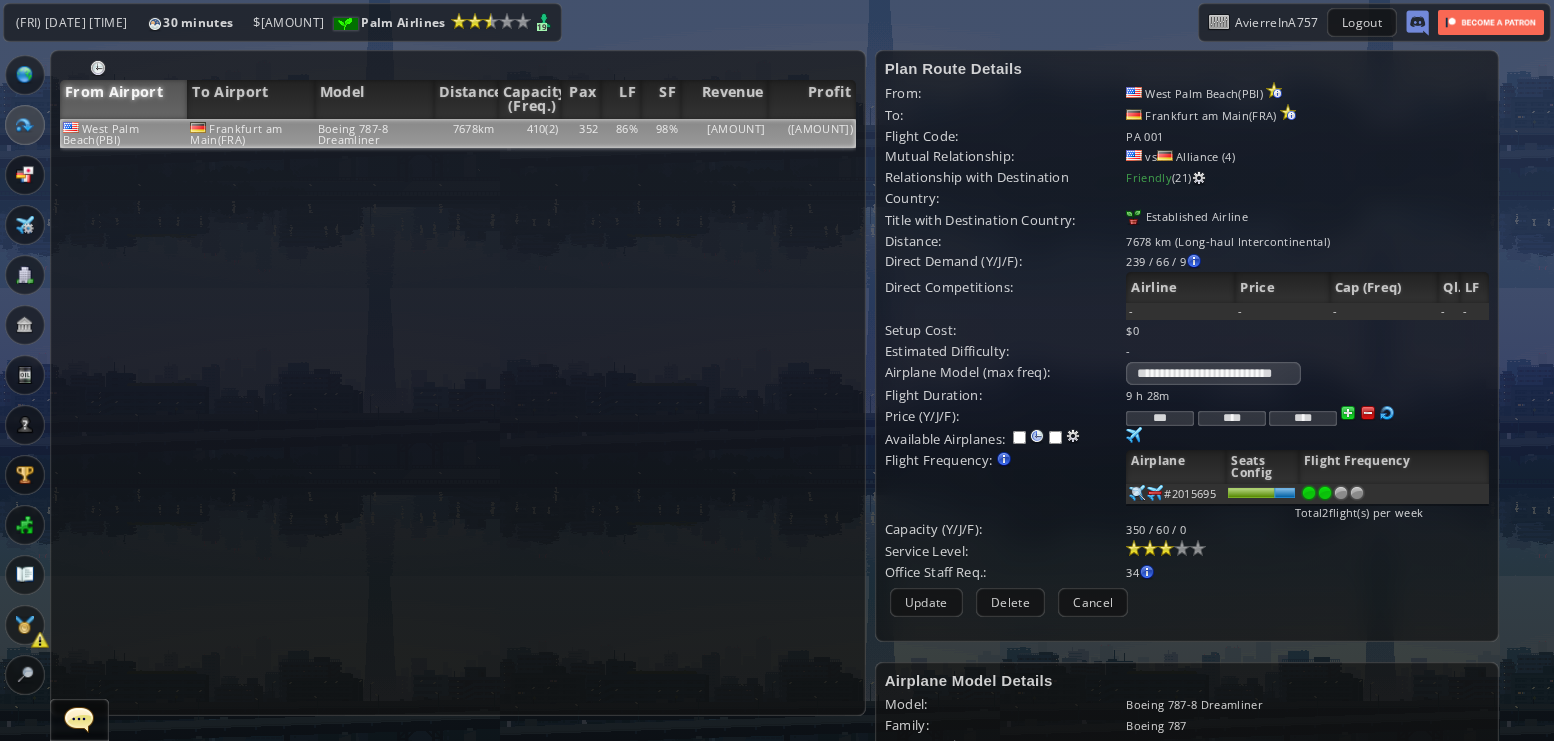click on "****" at bounding box center (1232, 418) 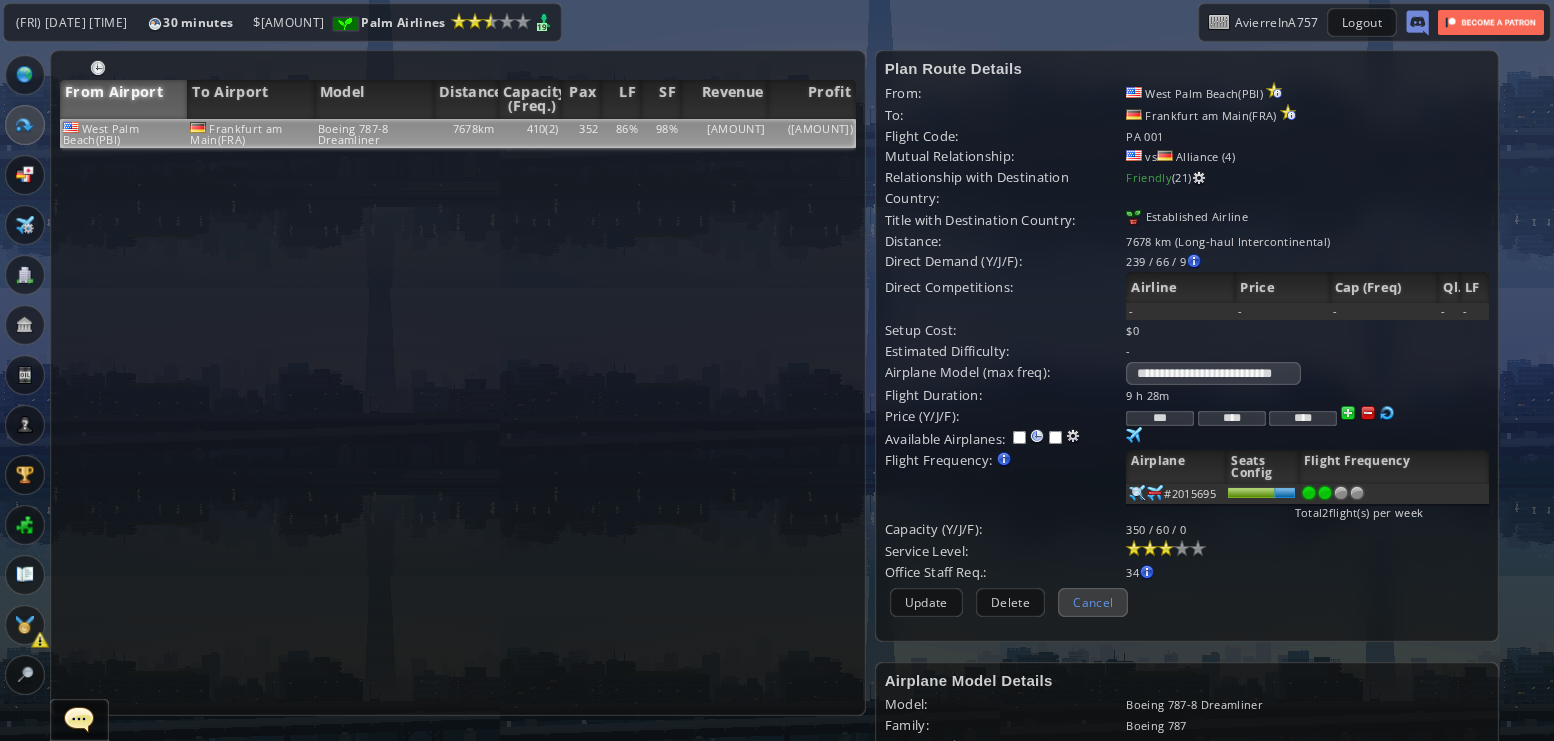 type on "****" 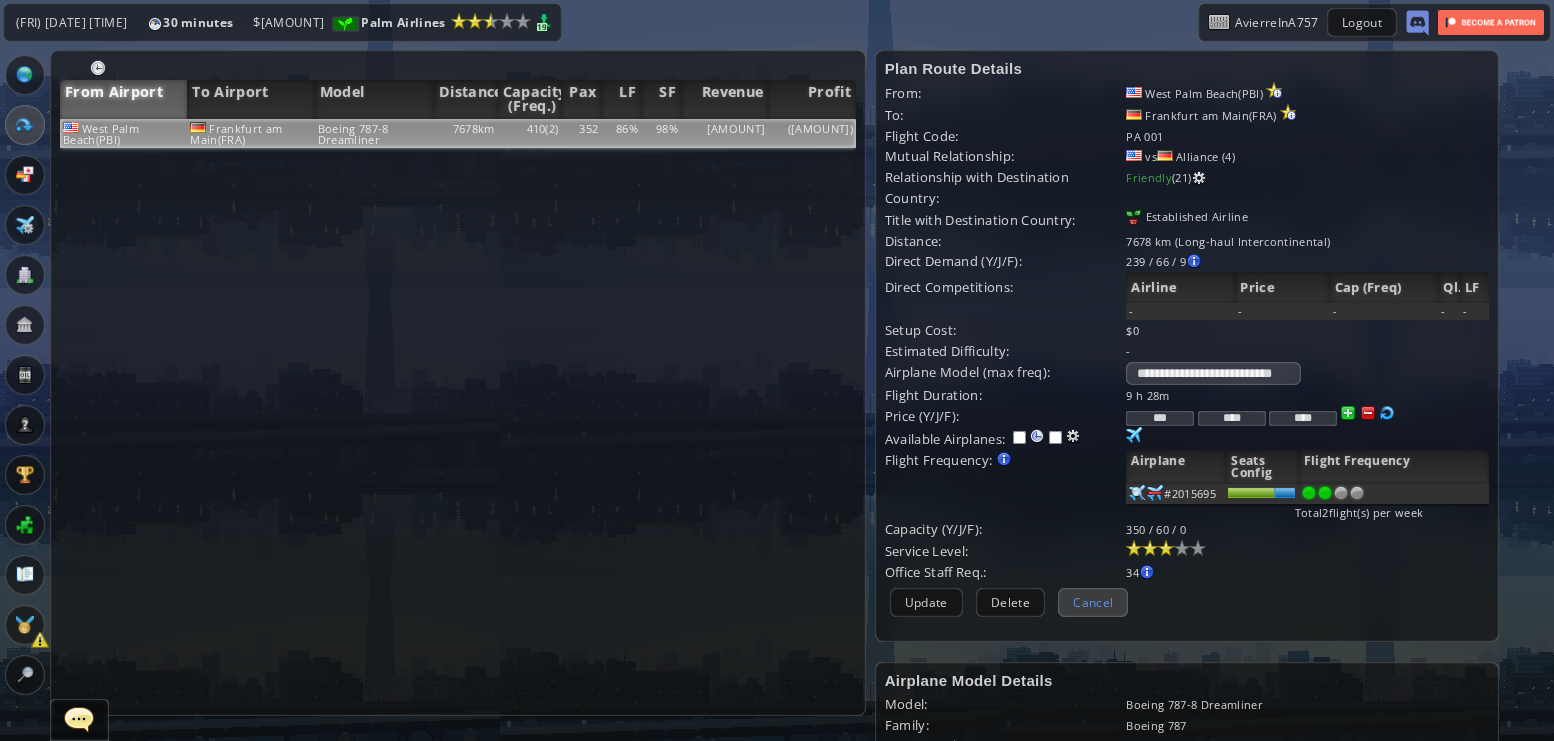 click on "Cancel" at bounding box center [1093, 602] 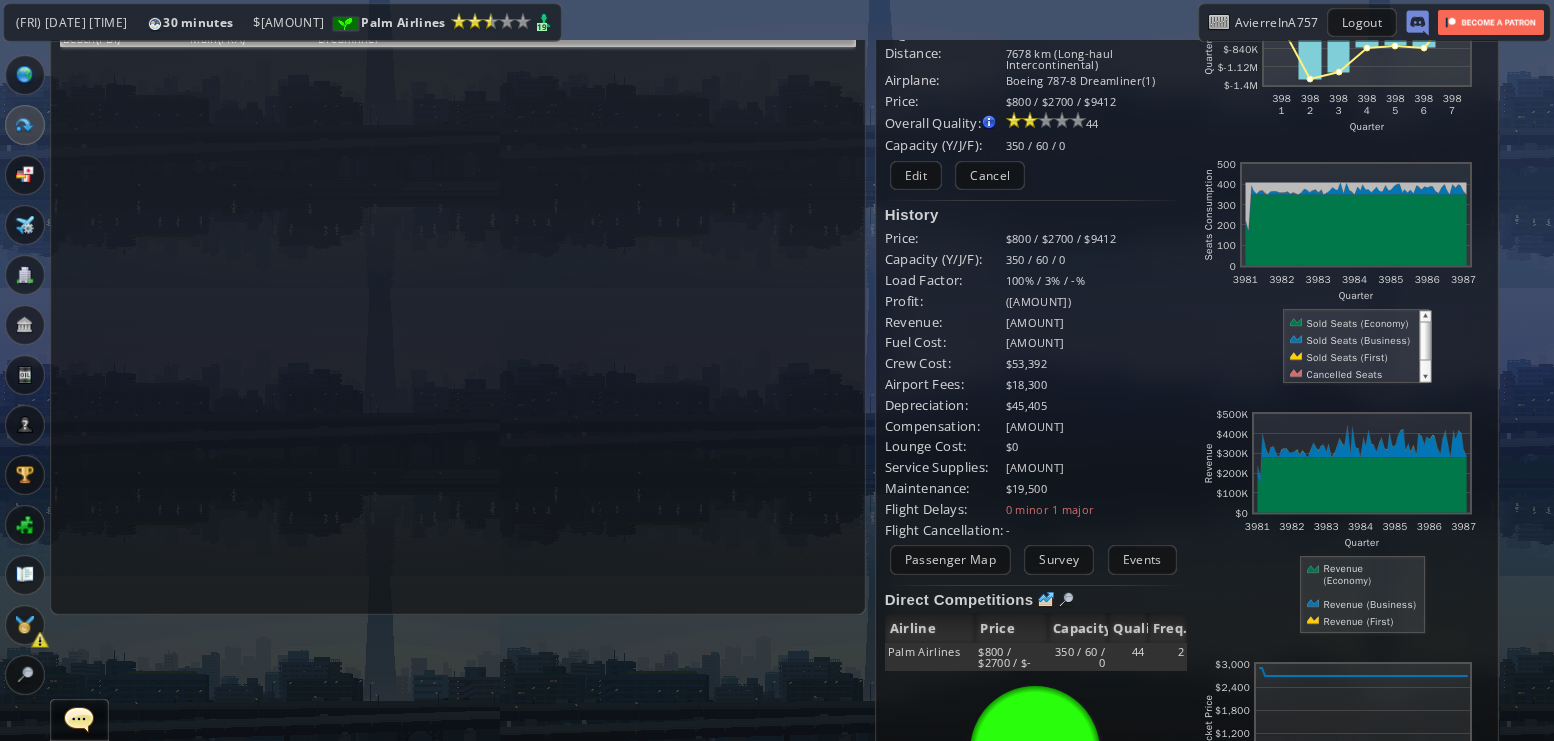 scroll, scrollTop: 104, scrollLeft: 0, axis: vertical 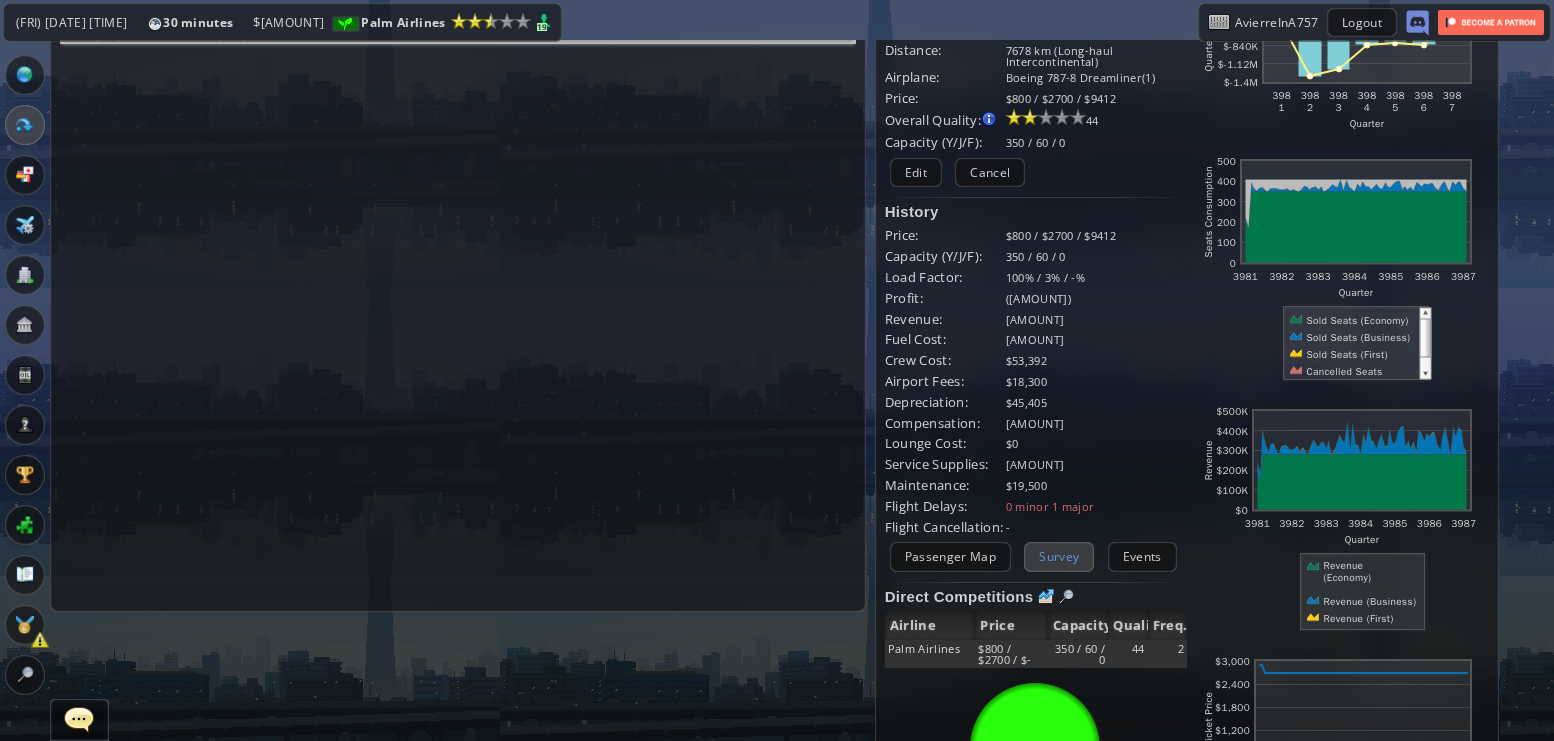 click on "Survey" at bounding box center [1059, 556] 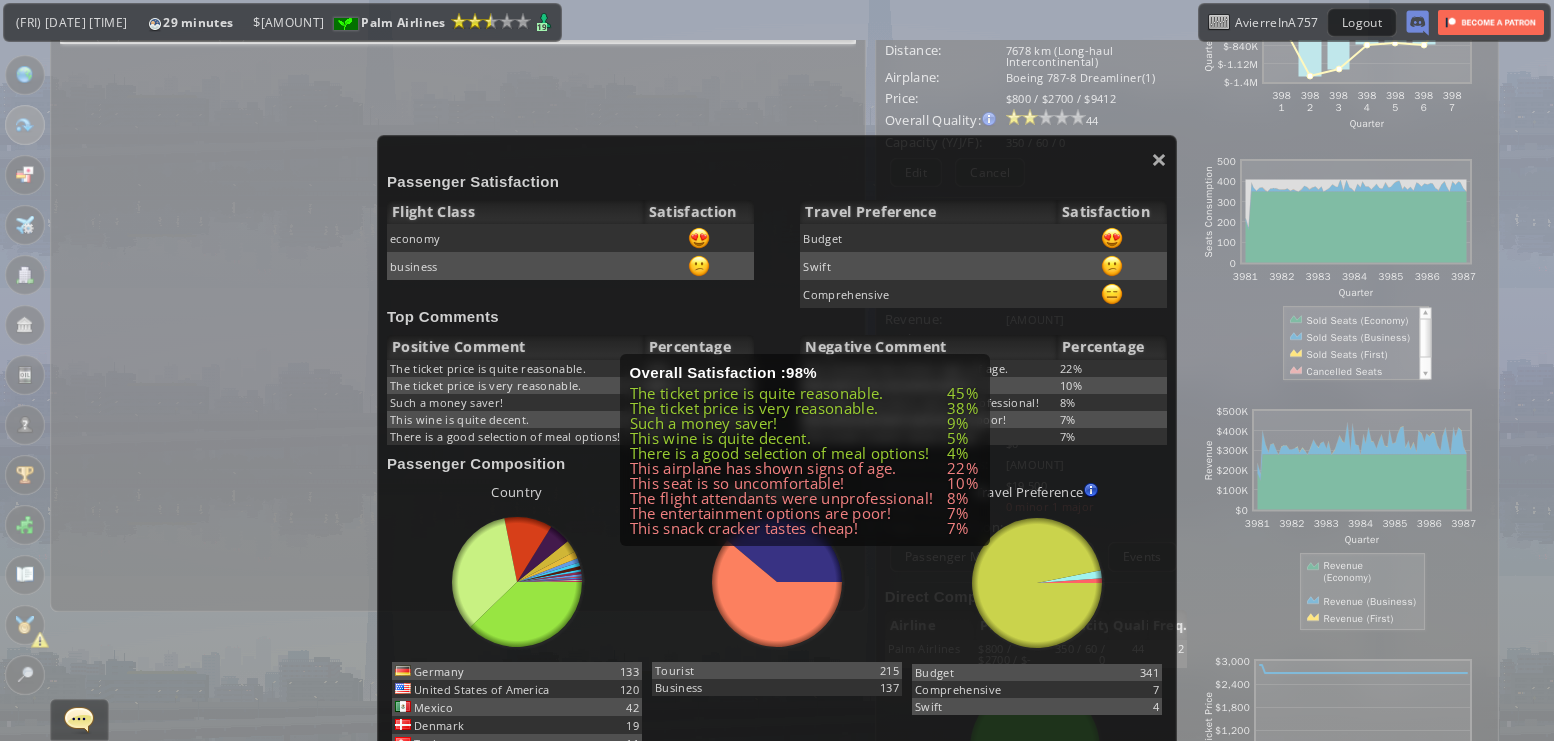 scroll, scrollTop: 99, scrollLeft: 0, axis: vertical 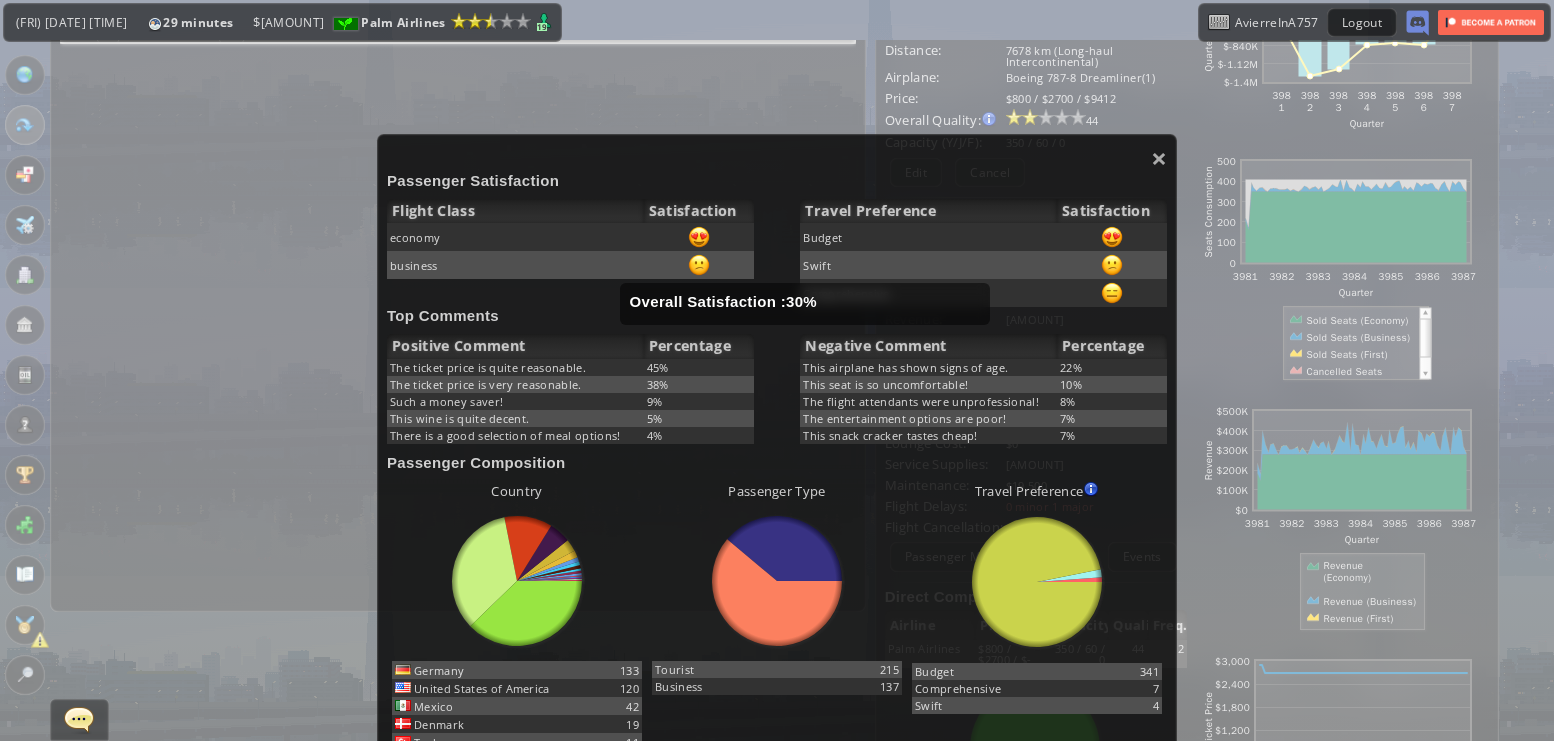 click at bounding box center (699, 237) 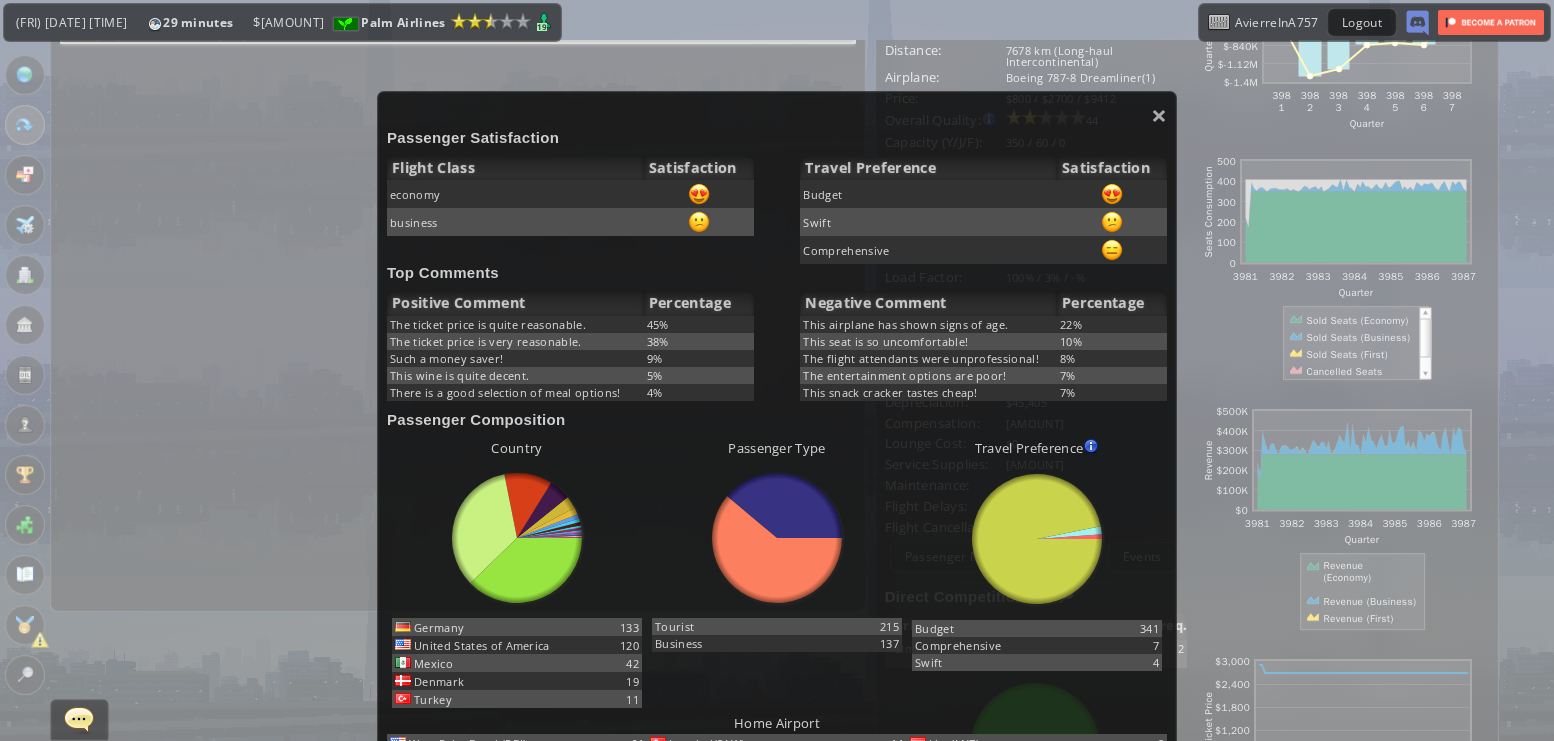 scroll, scrollTop: 137, scrollLeft: 0, axis: vertical 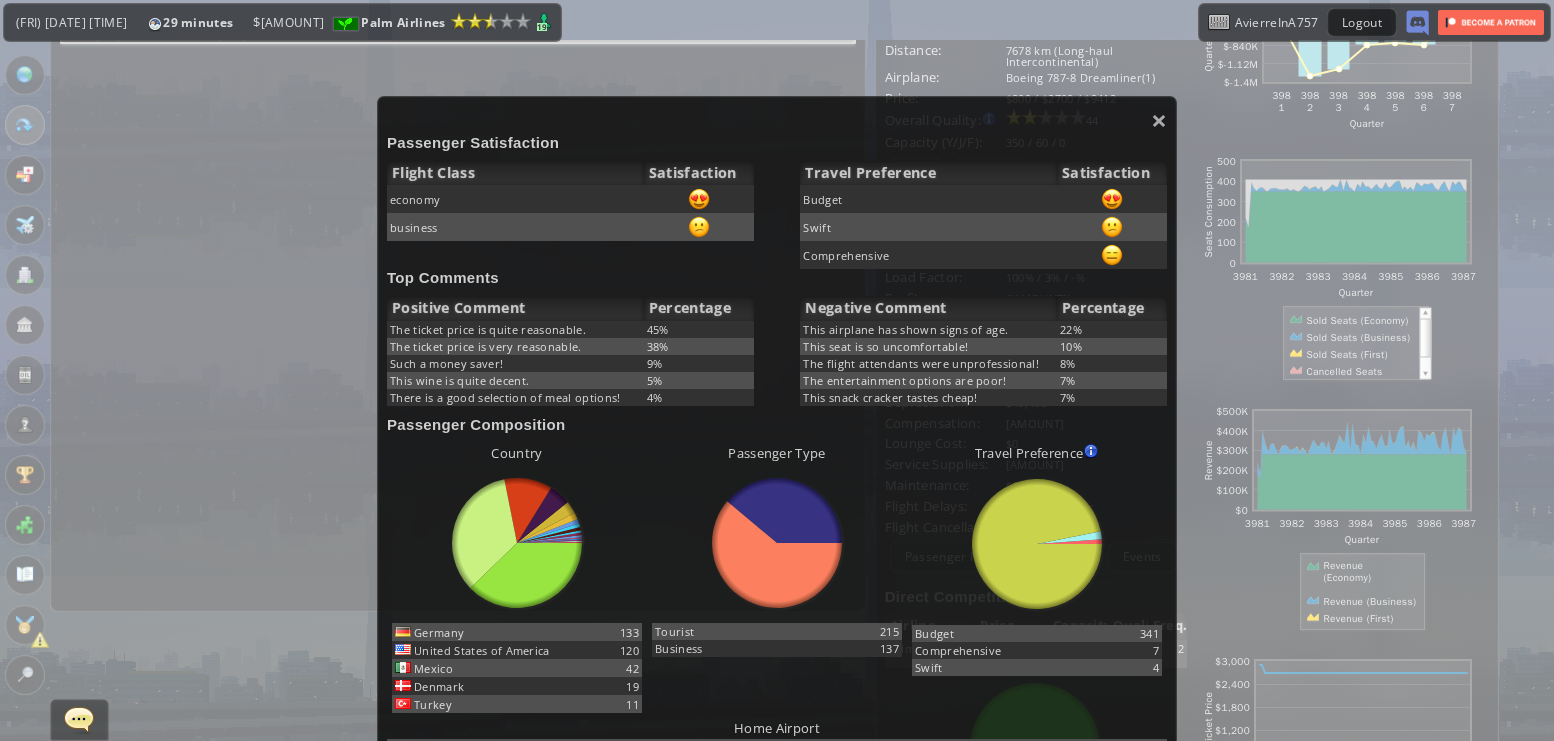 click on "Germany 133 120 42 19" at bounding box center [777, 620] 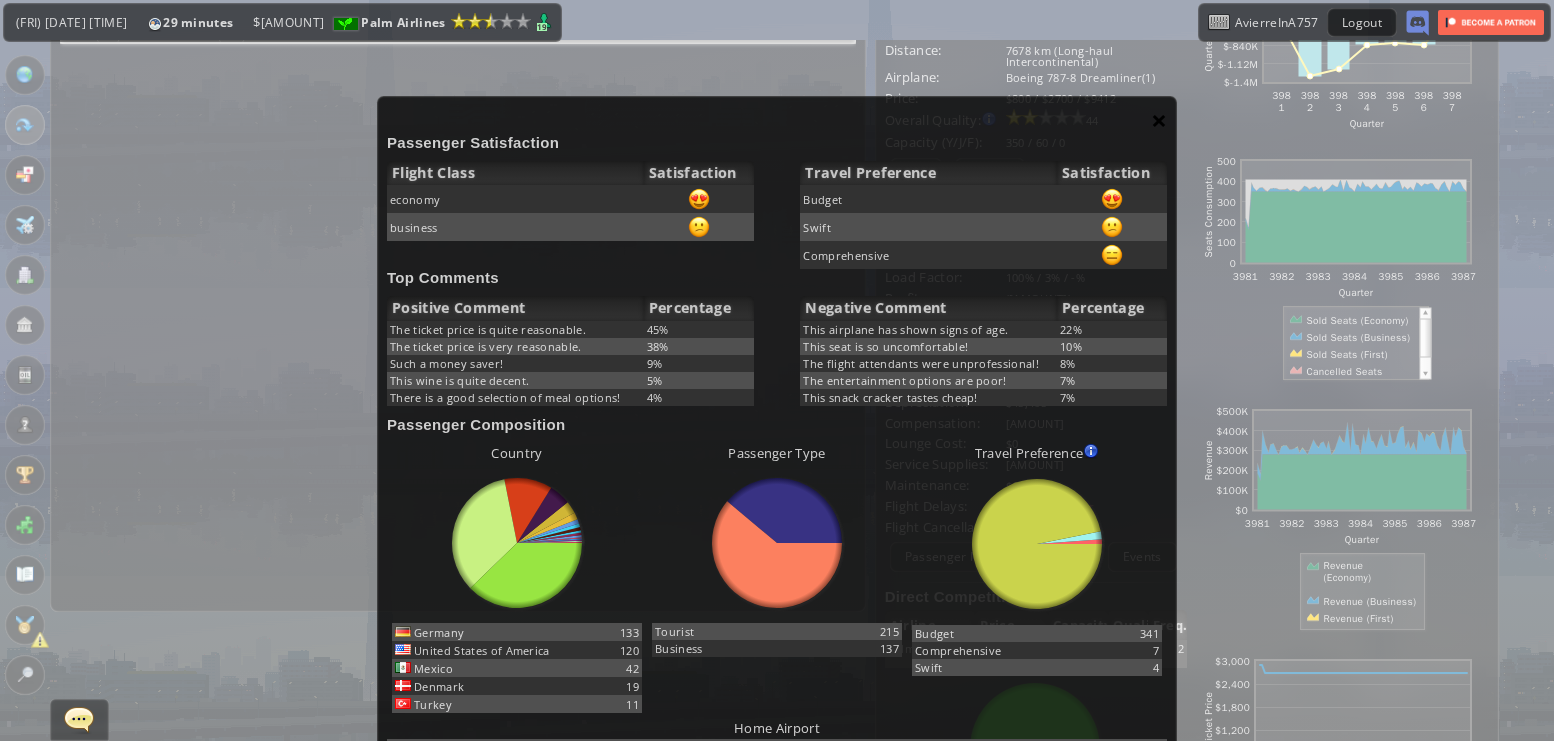 click on "×" at bounding box center (1159, 120) 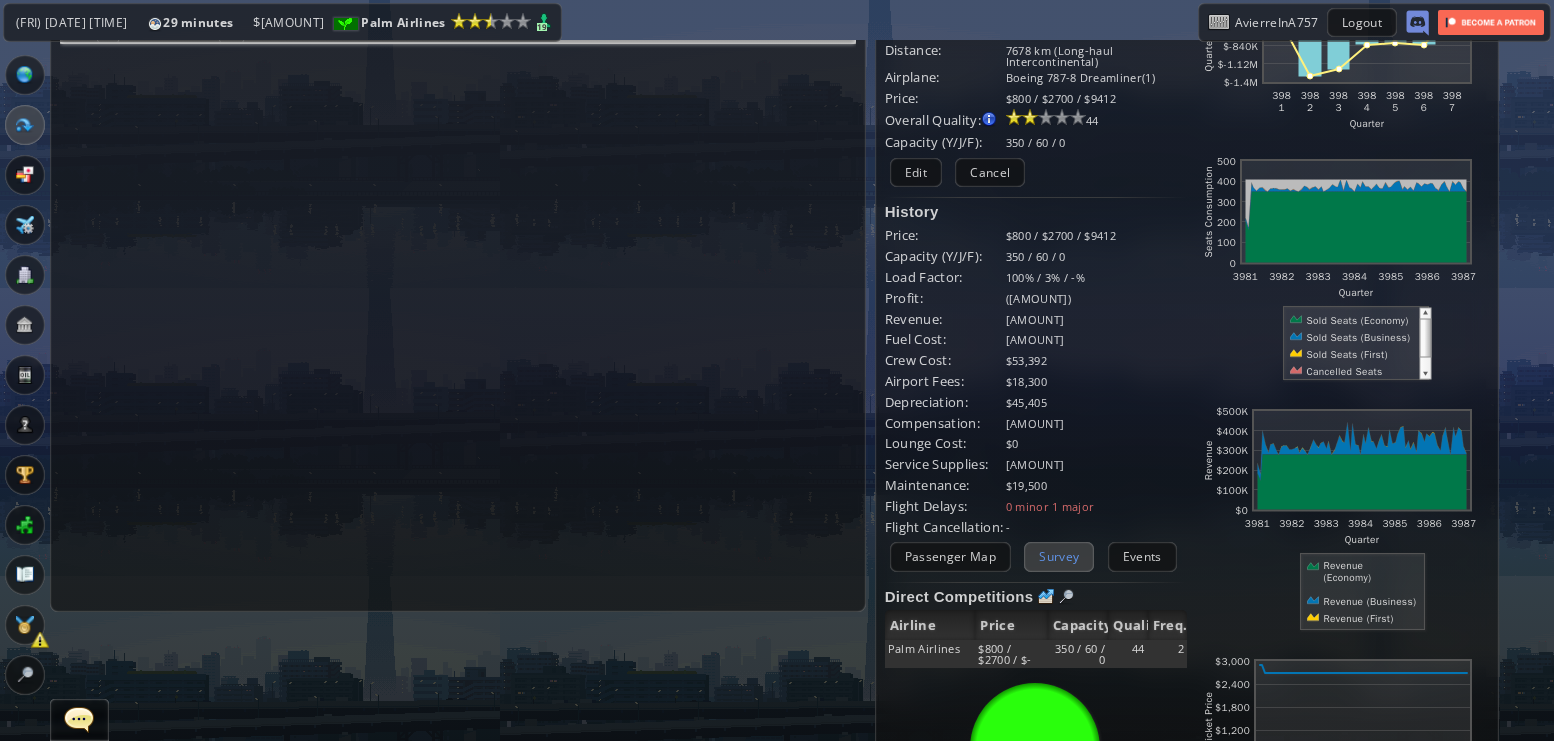 click on "Survey" at bounding box center (1059, 556) 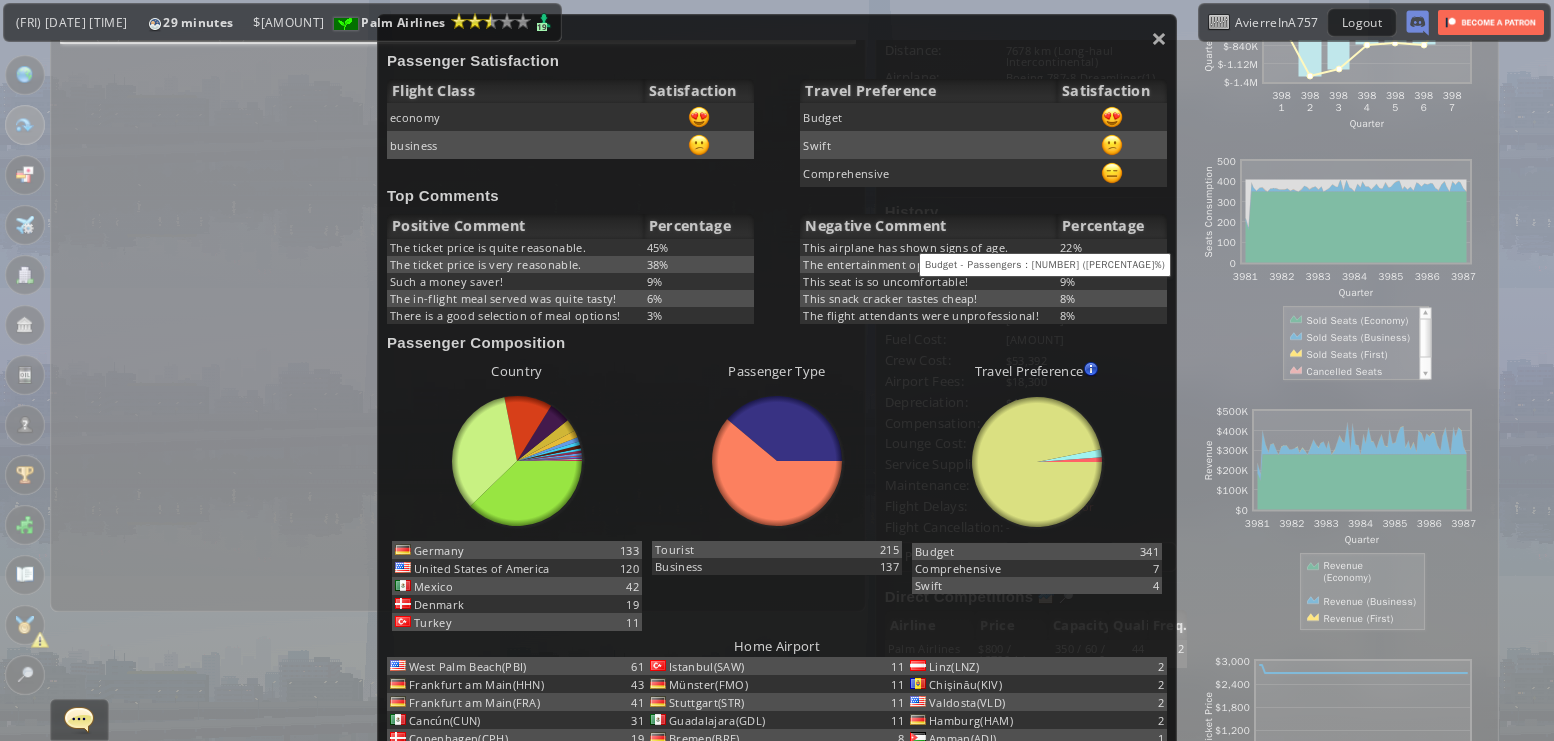 scroll, scrollTop: 218, scrollLeft: 0, axis: vertical 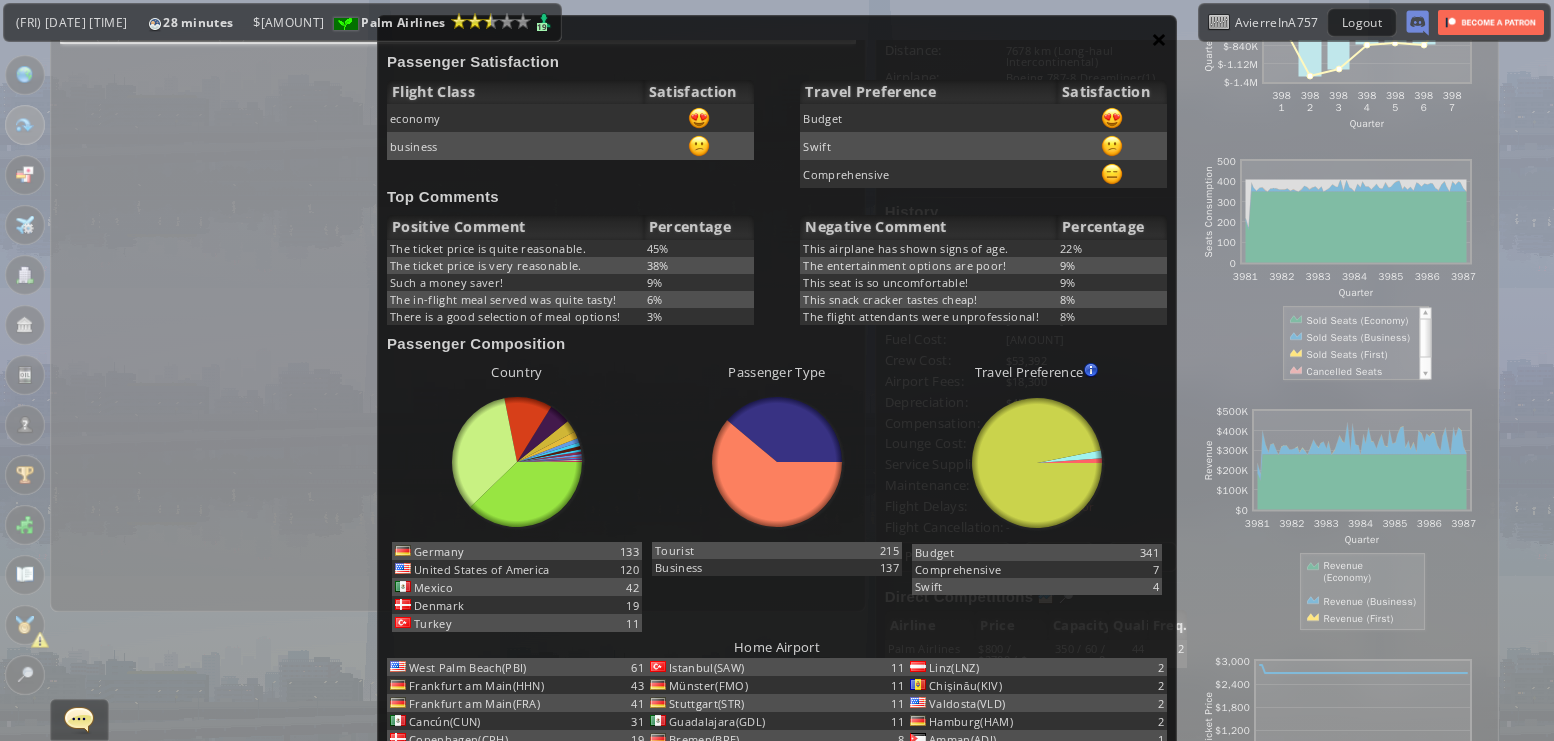 click on "×" at bounding box center [1159, 39] 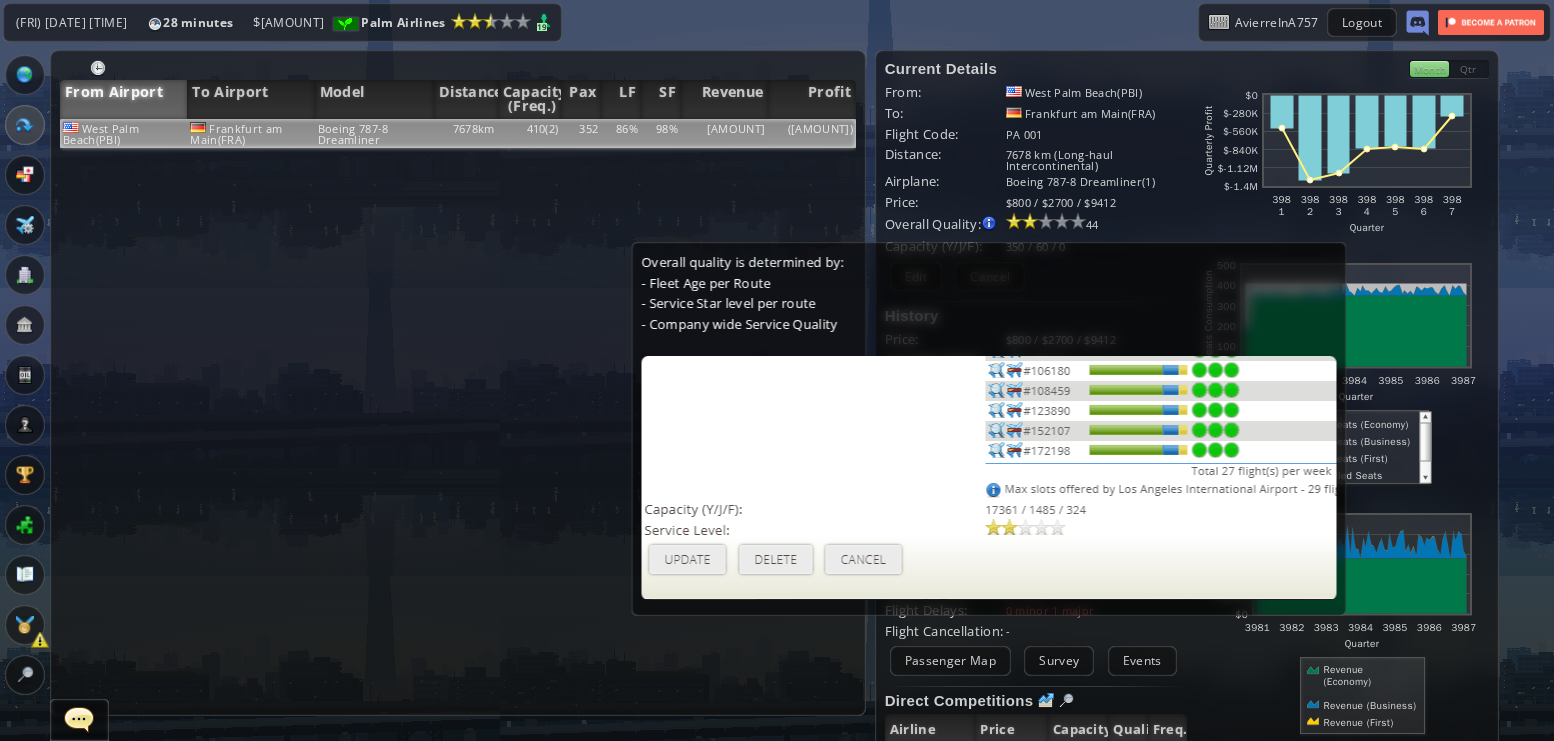 scroll, scrollTop: 136, scrollLeft: 0, axis: vertical 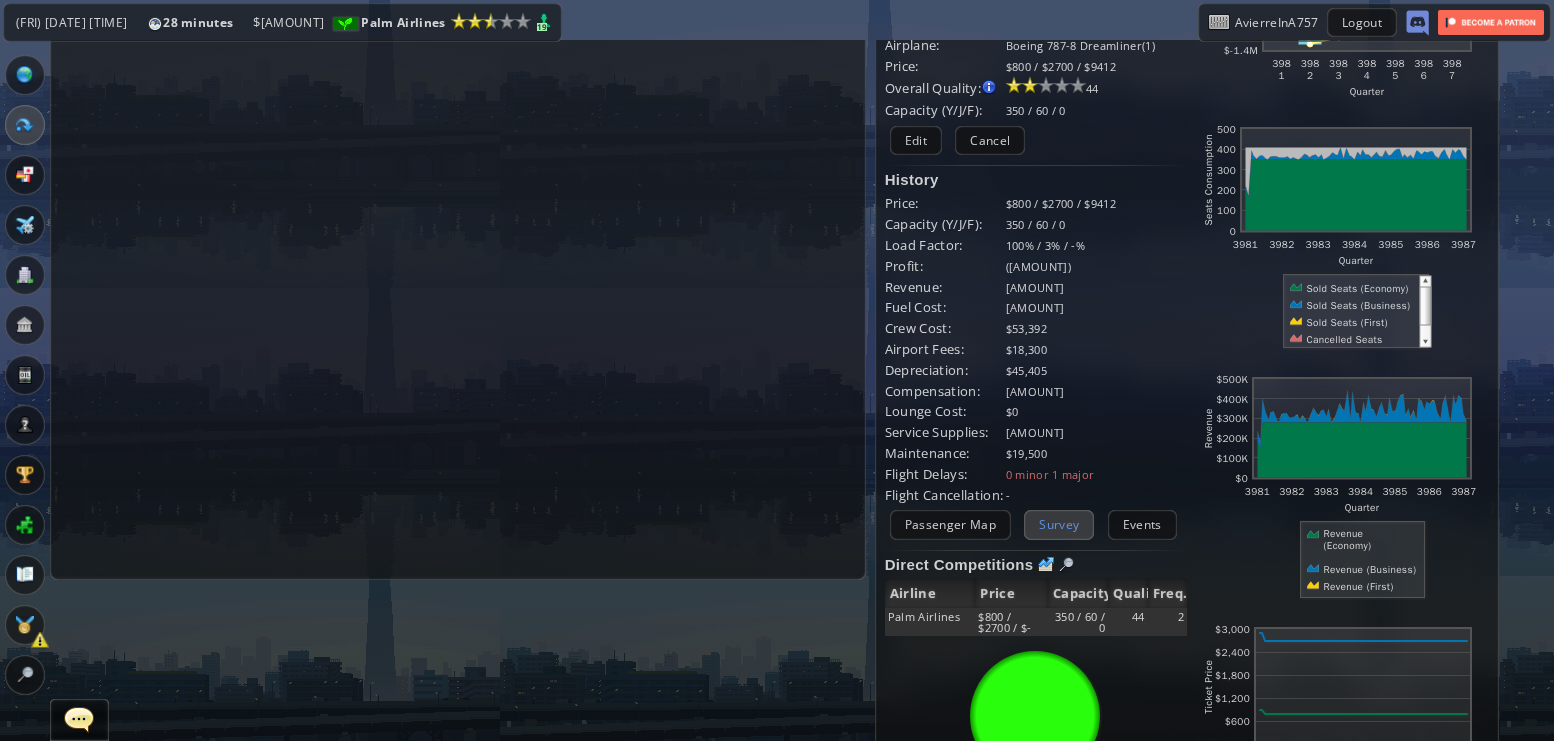 click on "Survey" at bounding box center (1059, 524) 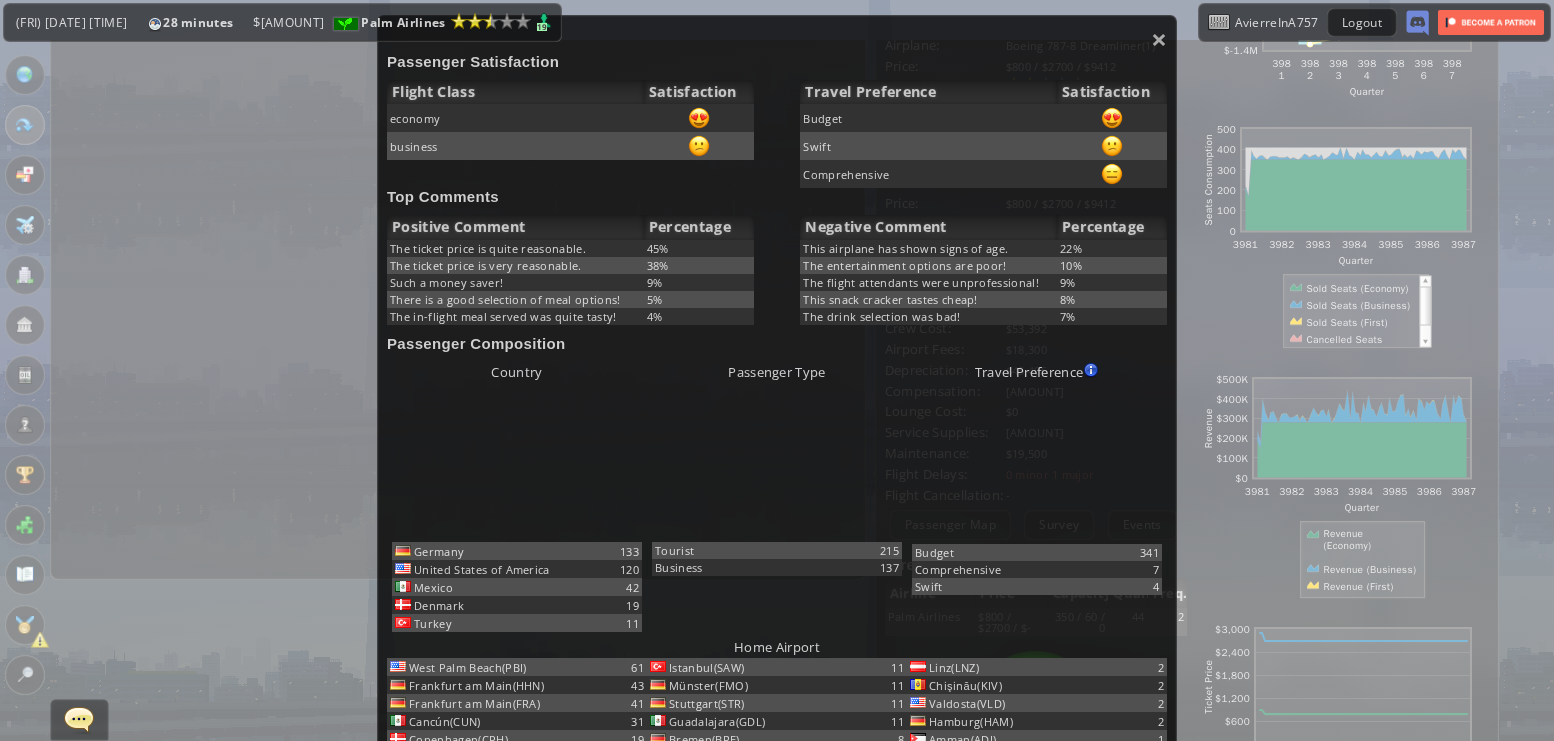scroll, scrollTop: 218, scrollLeft: 0, axis: vertical 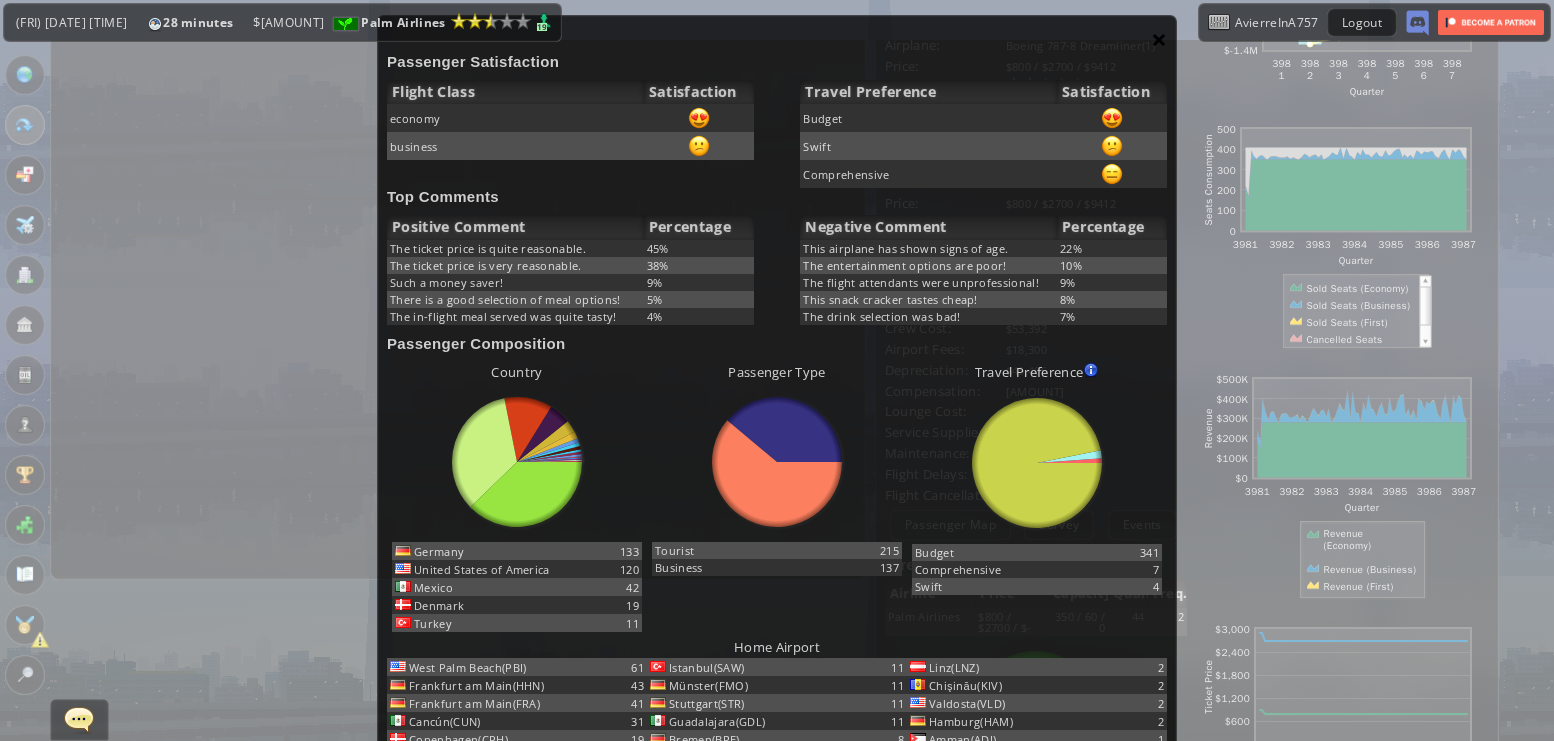 click on "×" at bounding box center [1159, 39] 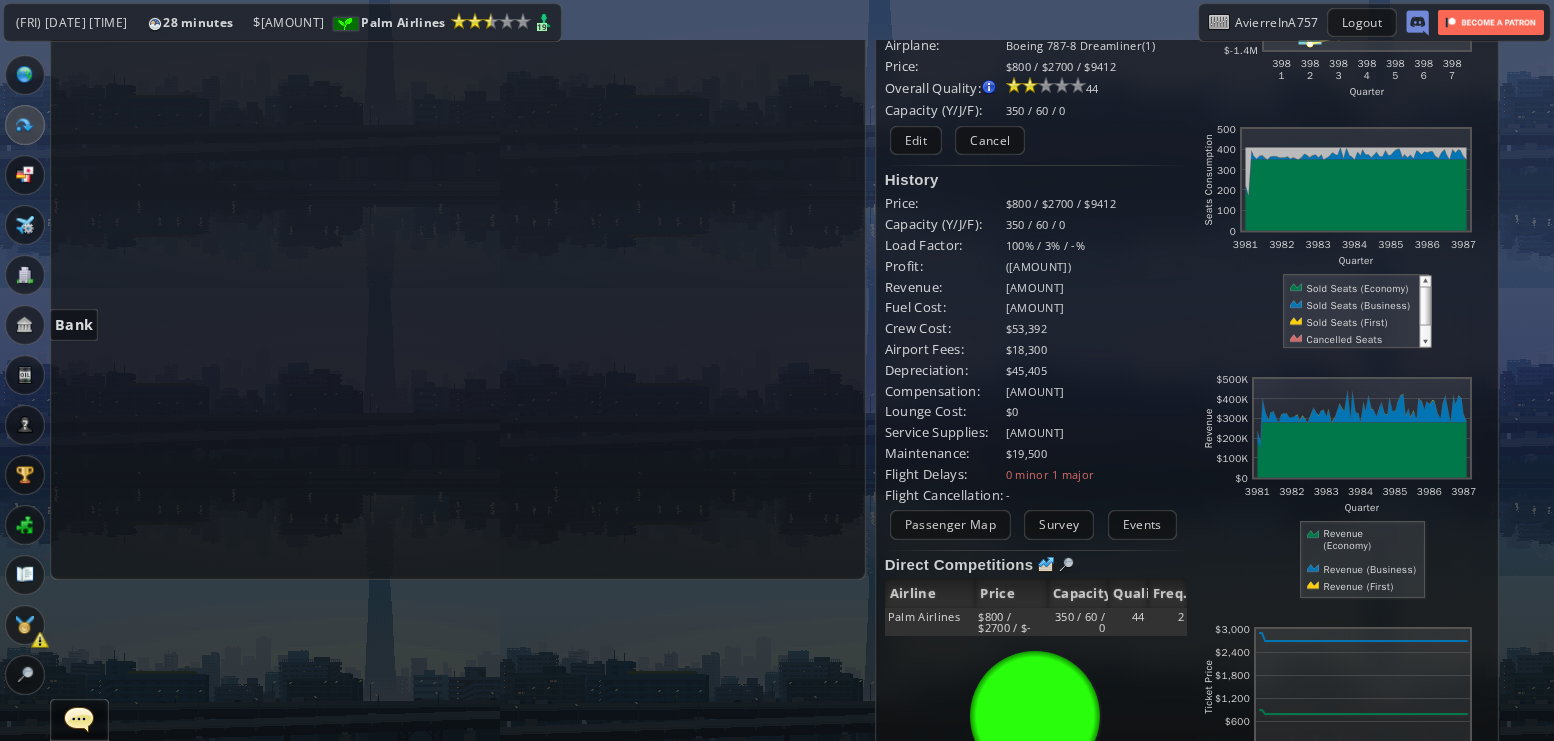 click at bounding box center [25, 325] 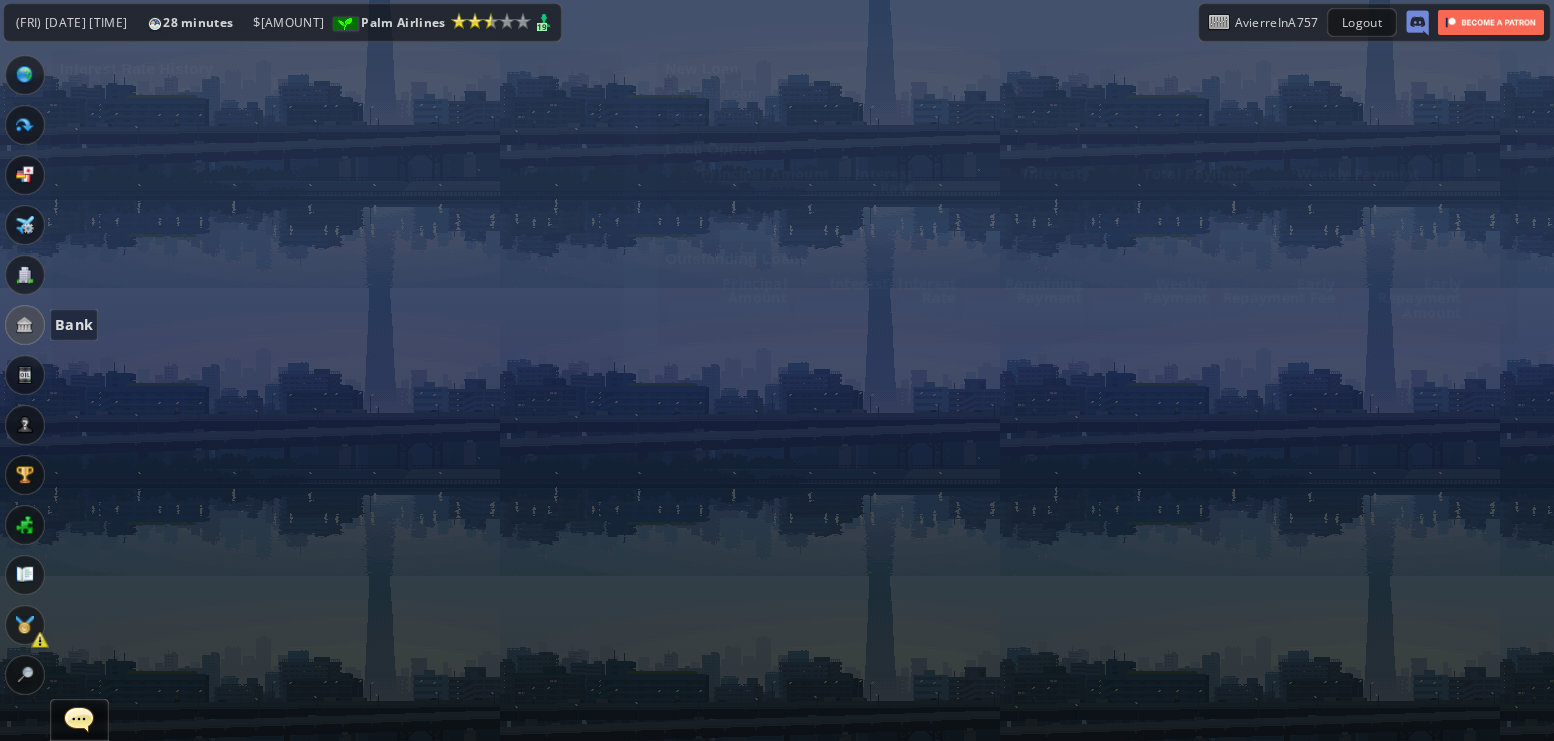 scroll, scrollTop: 0, scrollLeft: 0, axis: both 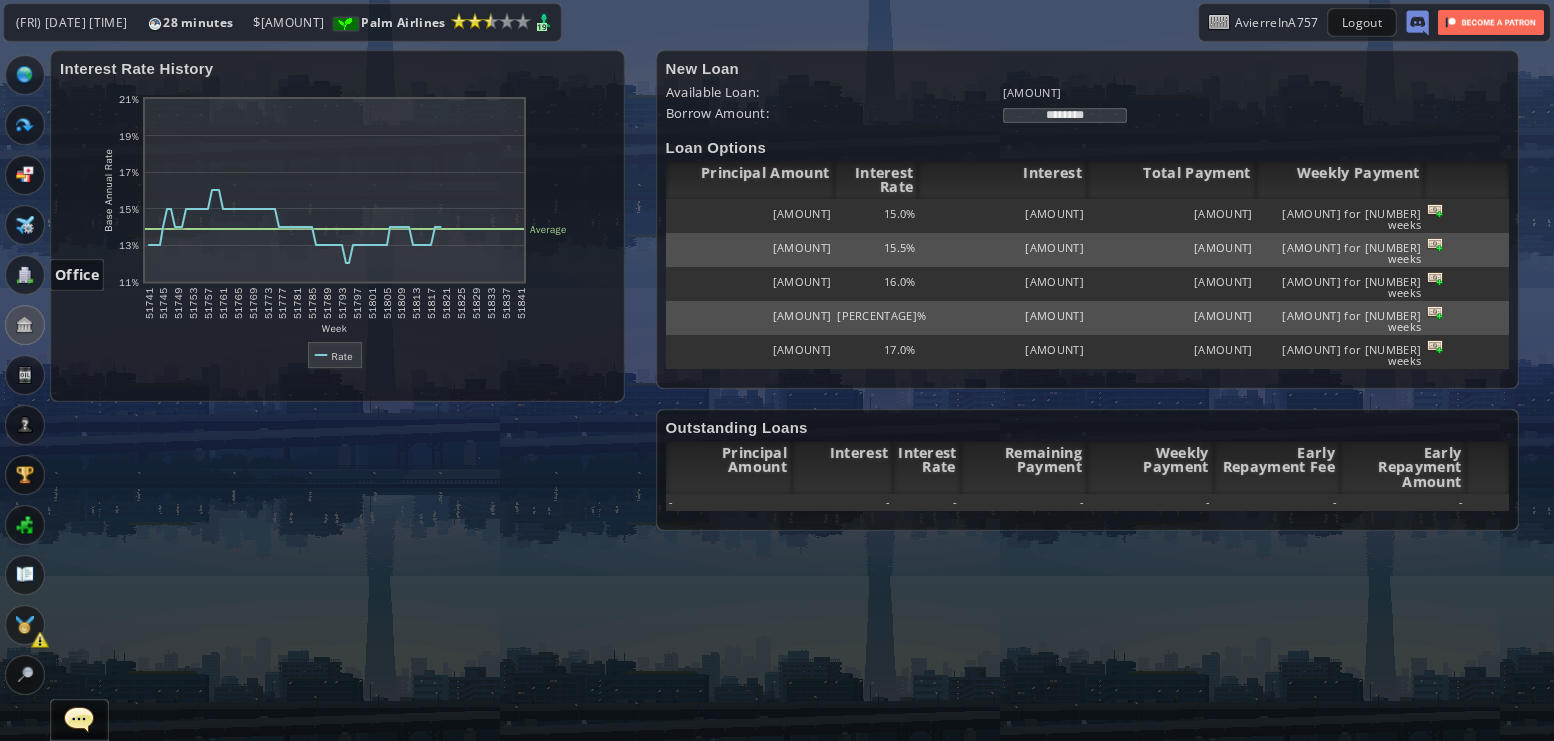 click at bounding box center [25, 275] 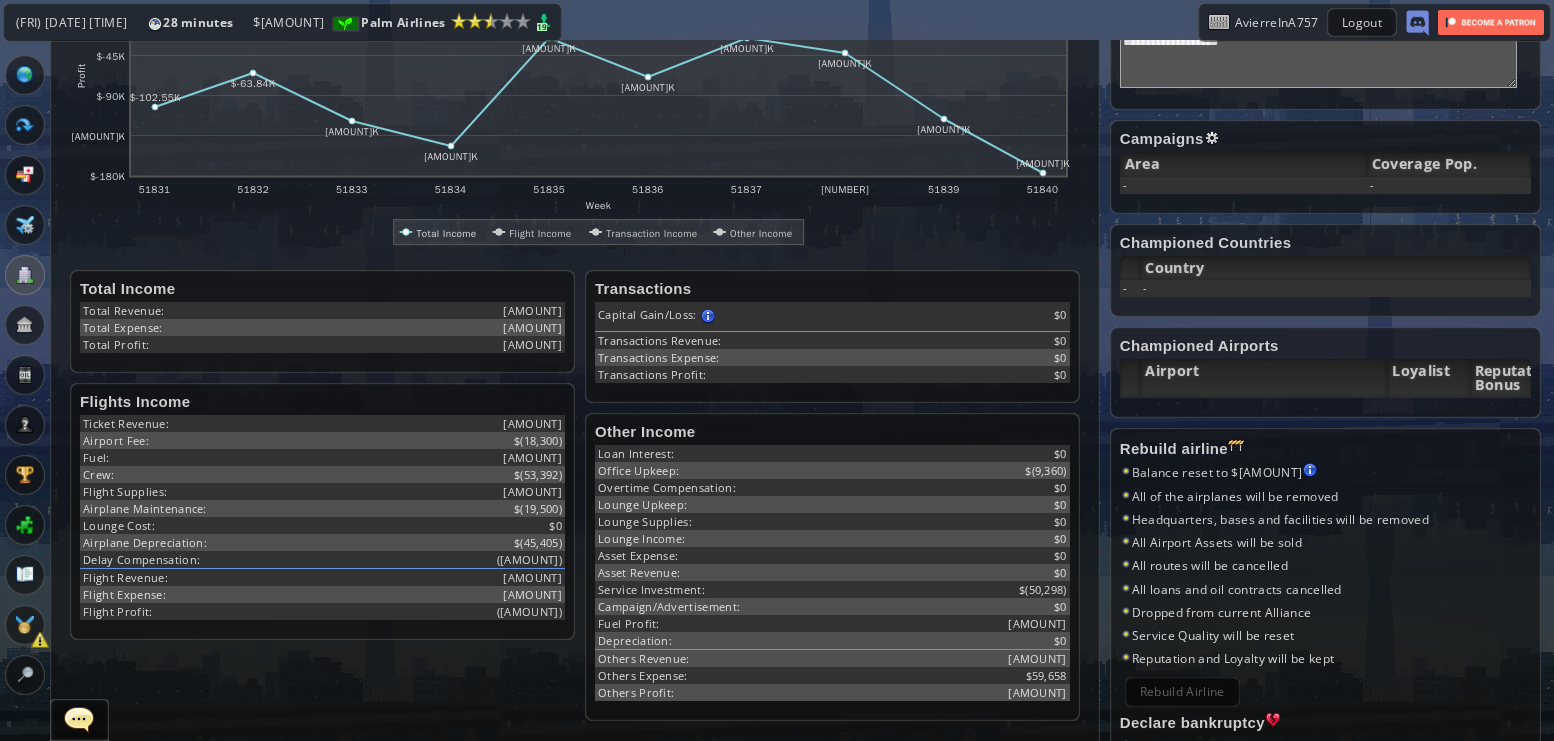 scroll, scrollTop: 398, scrollLeft: 0, axis: vertical 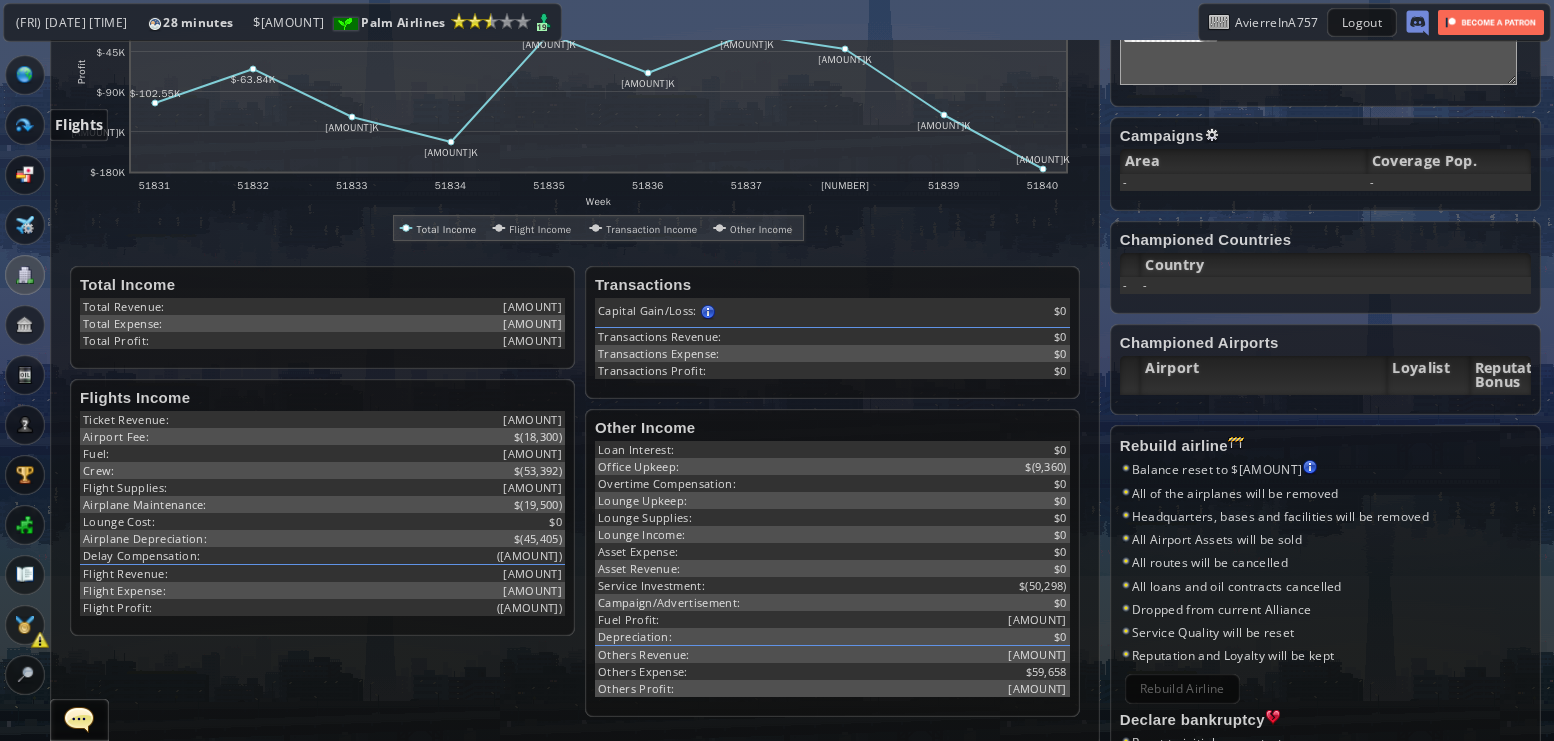 click at bounding box center [25, 125] 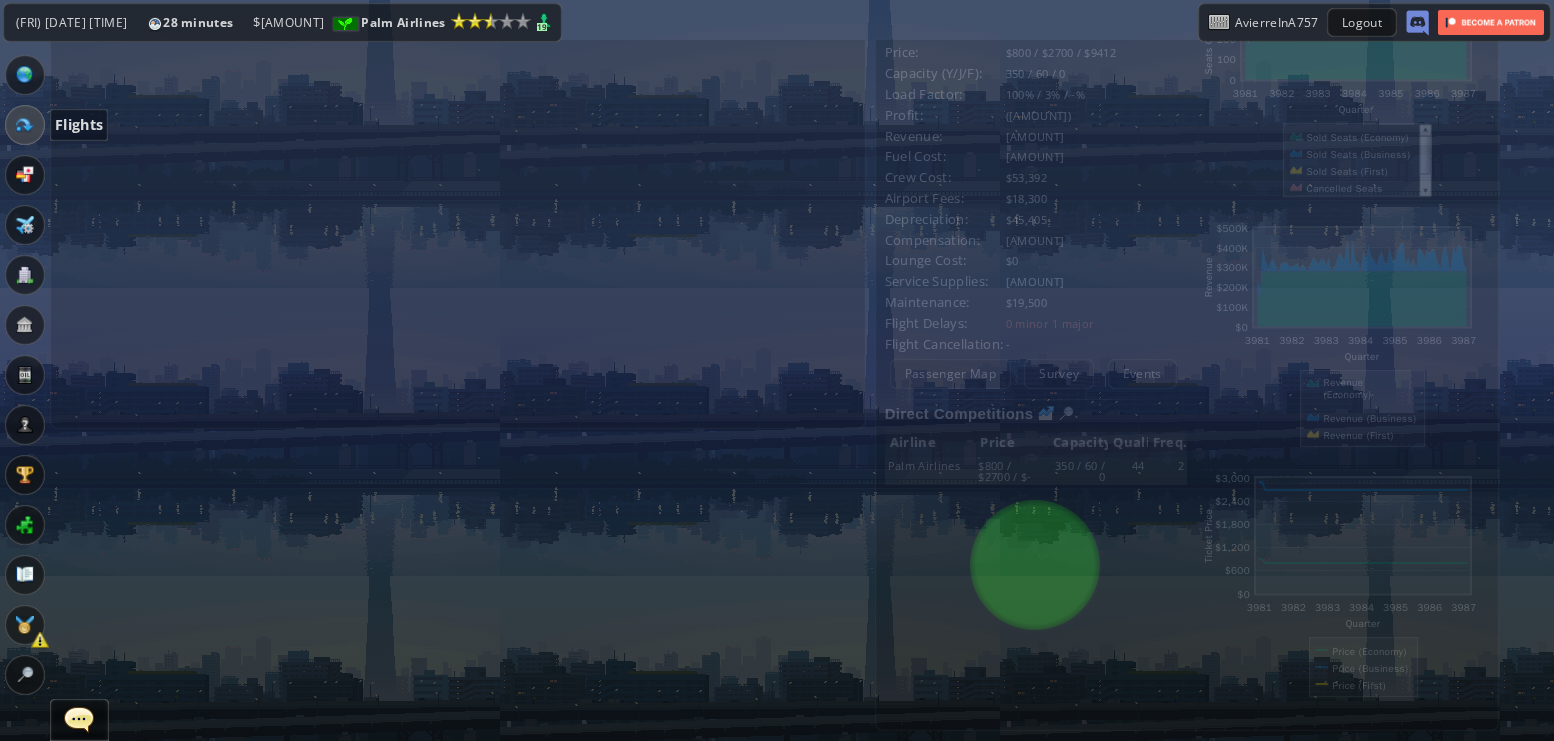 scroll, scrollTop: 287, scrollLeft: 0, axis: vertical 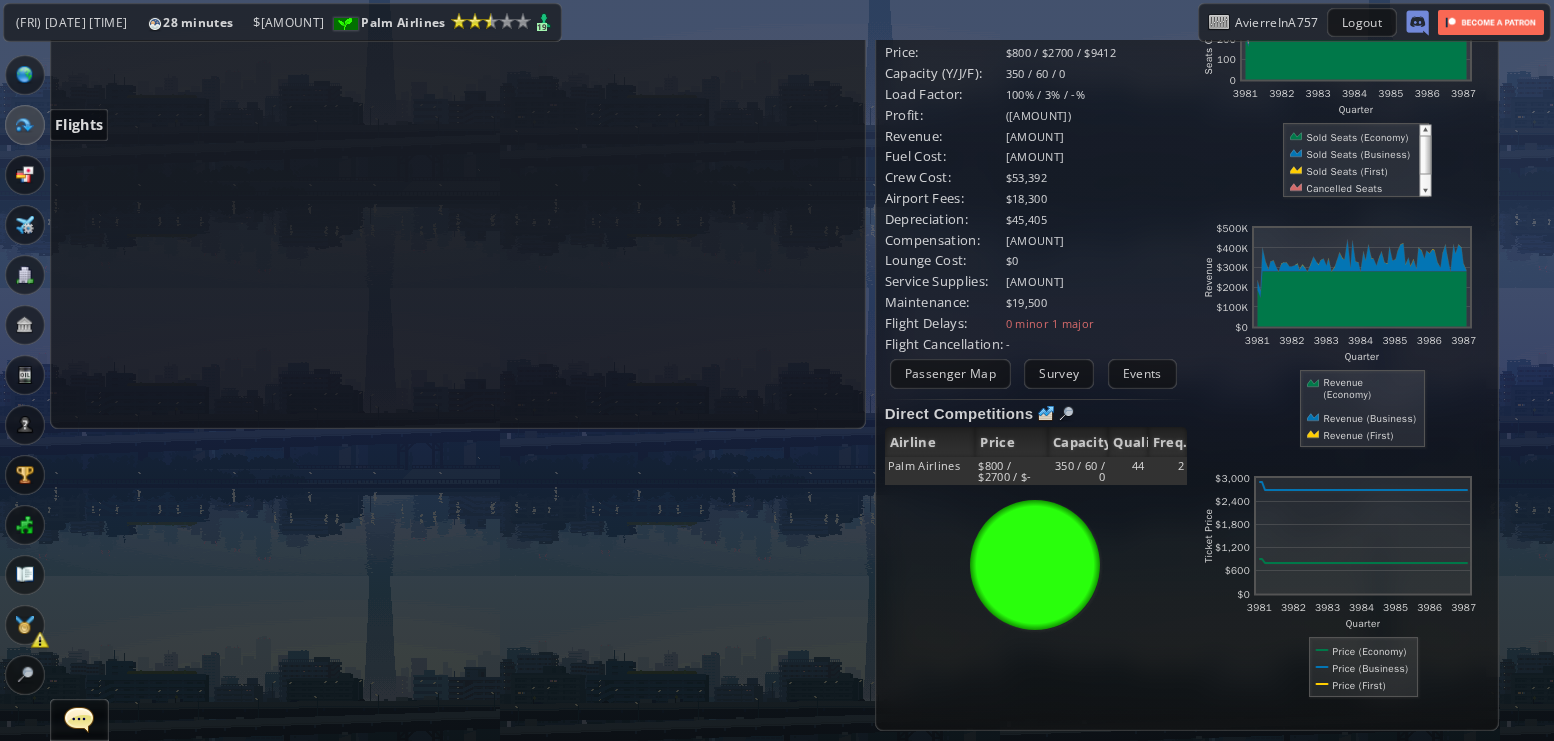 click at bounding box center [25, 125] 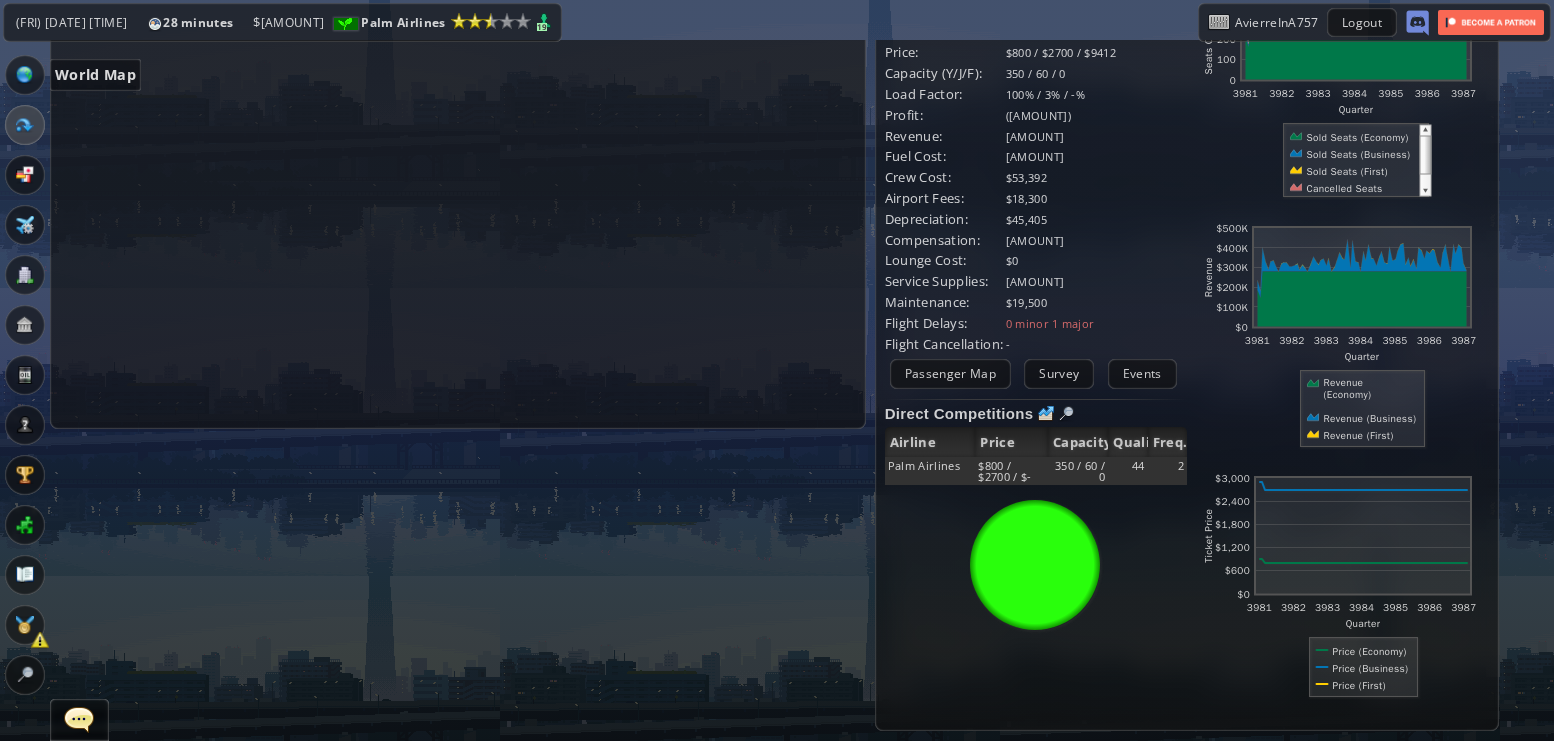 click at bounding box center [25, 75] 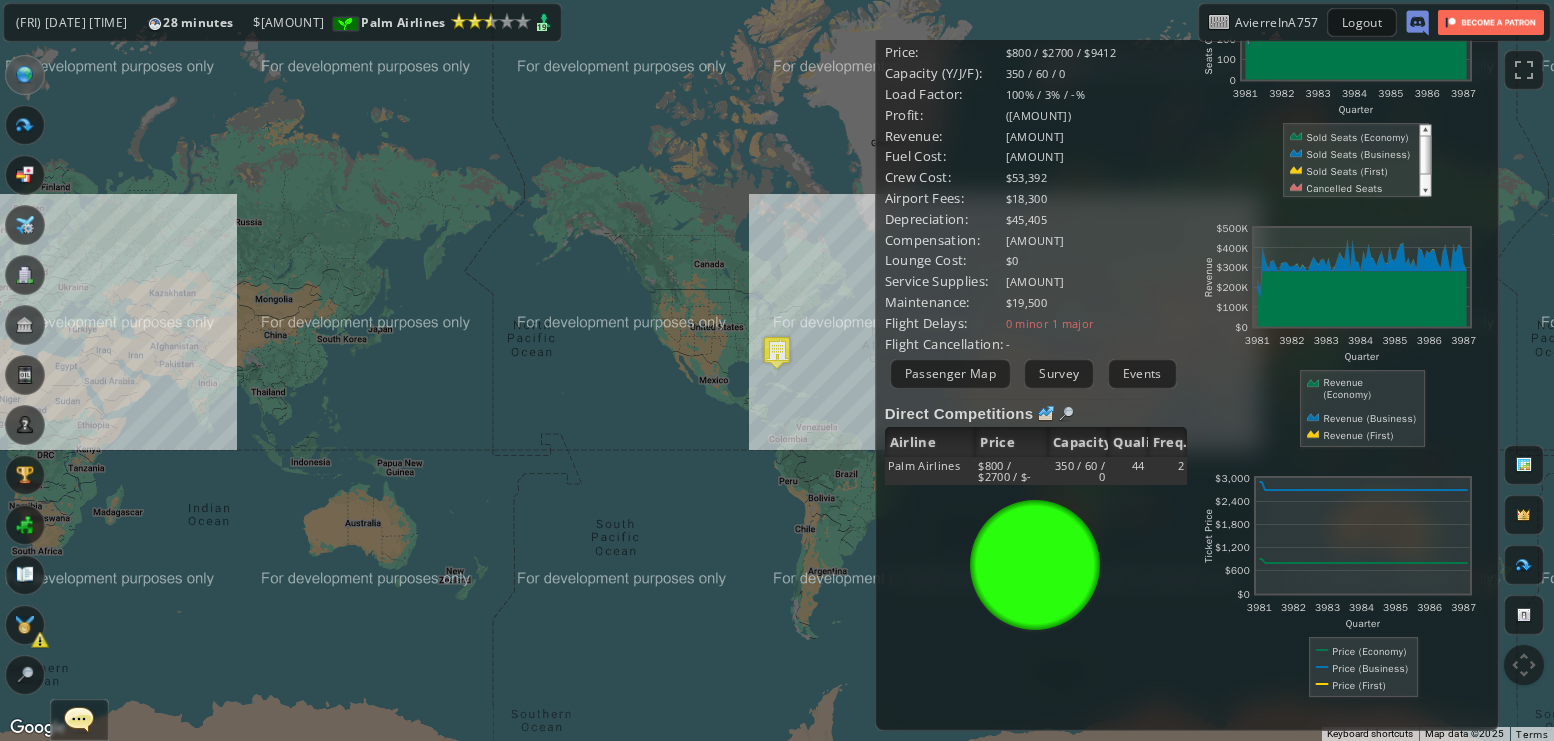 click at bounding box center (777, 352) 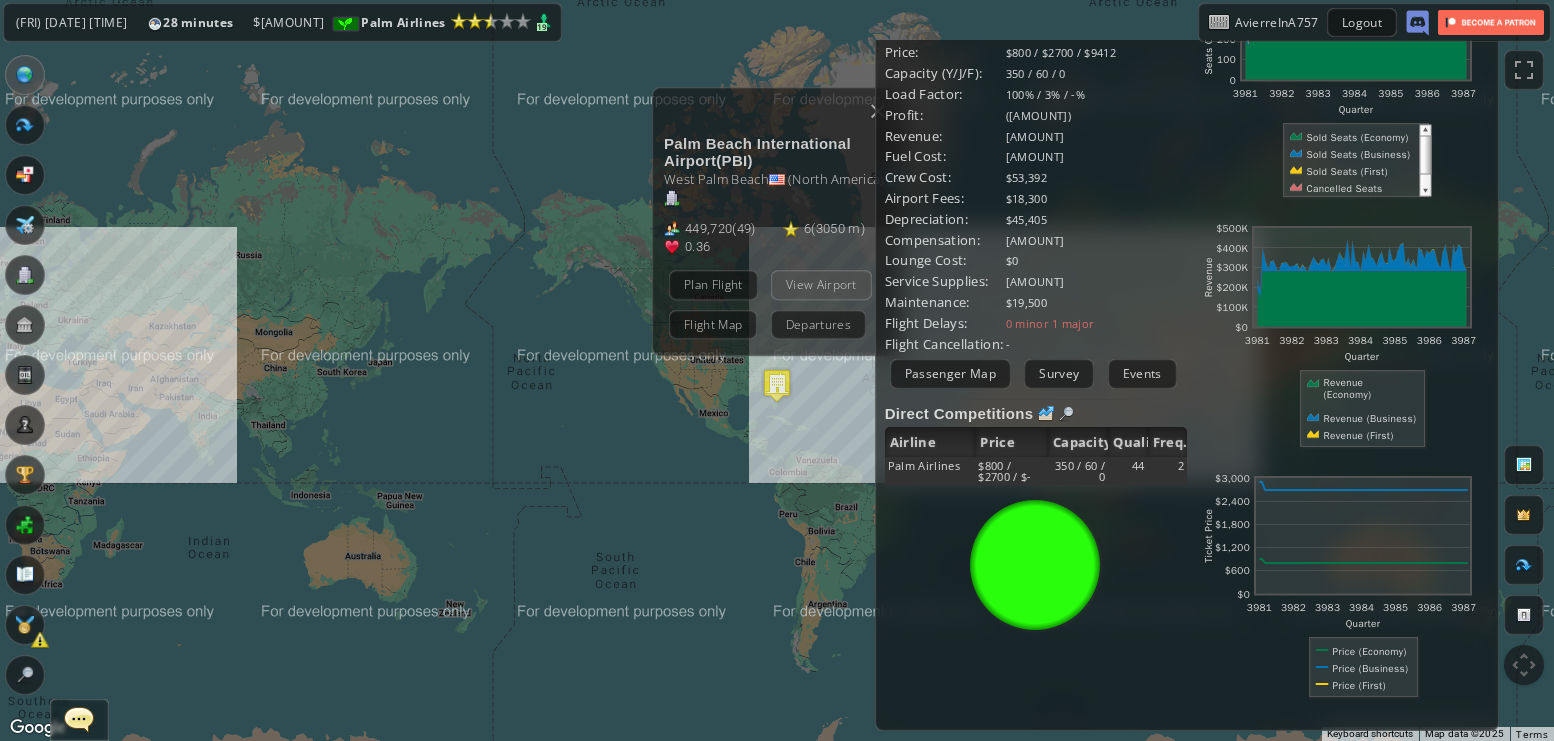 click on "View Airport" at bounding box center (821, 284) 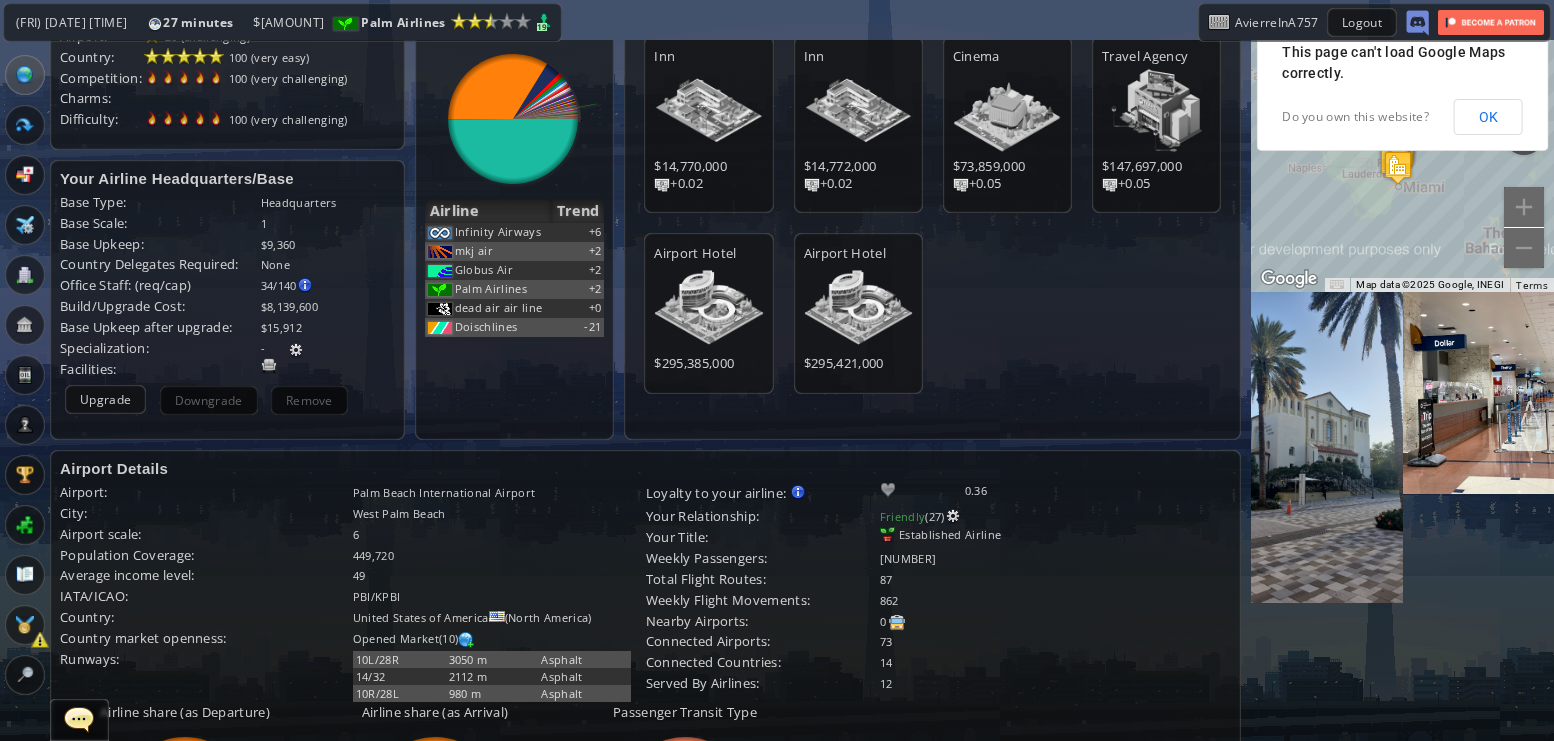 scroll, scrollTop: 0, scrollLeft: 0, axis: both 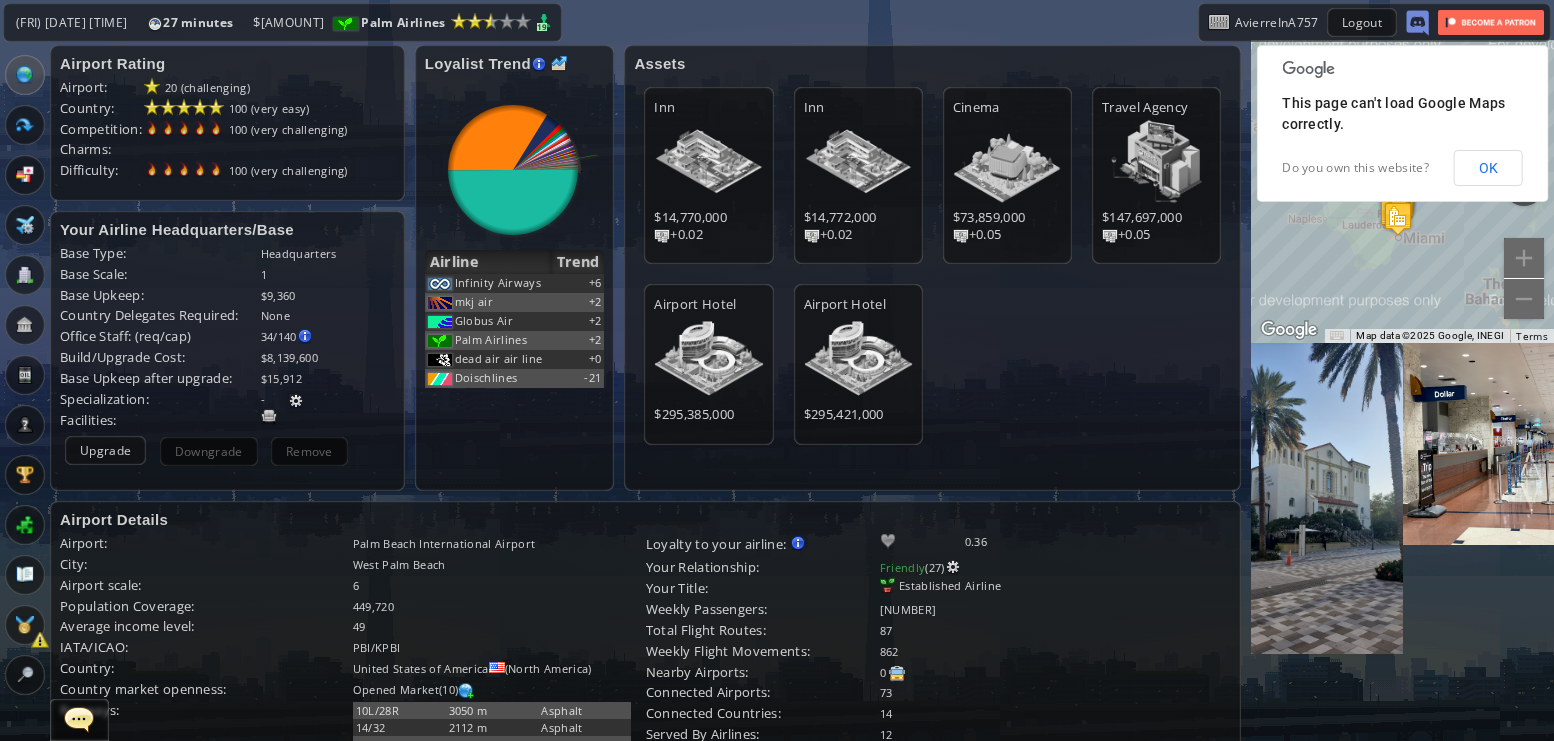 click at bounding box center [7, 370] 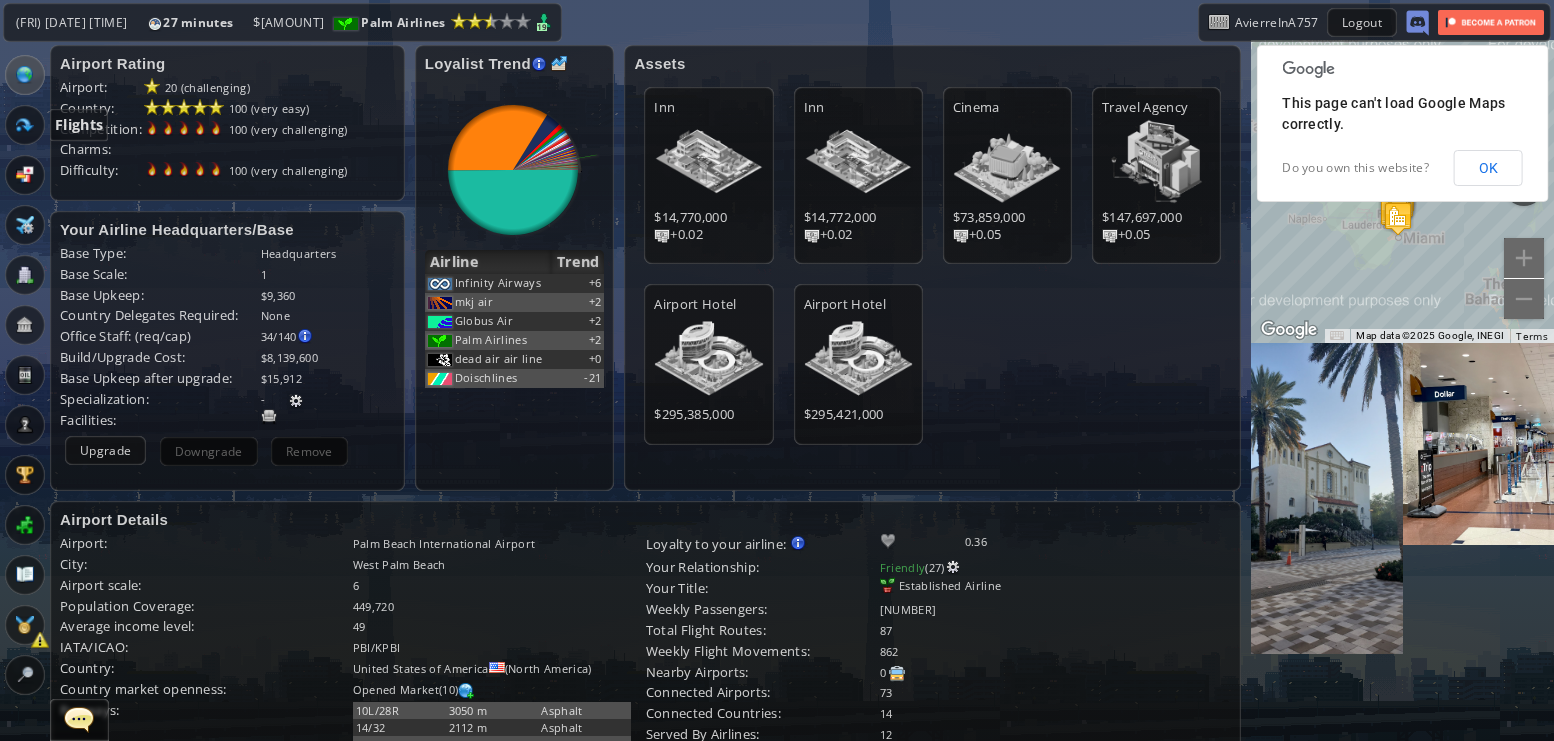 click at bounding box center [25, 125] 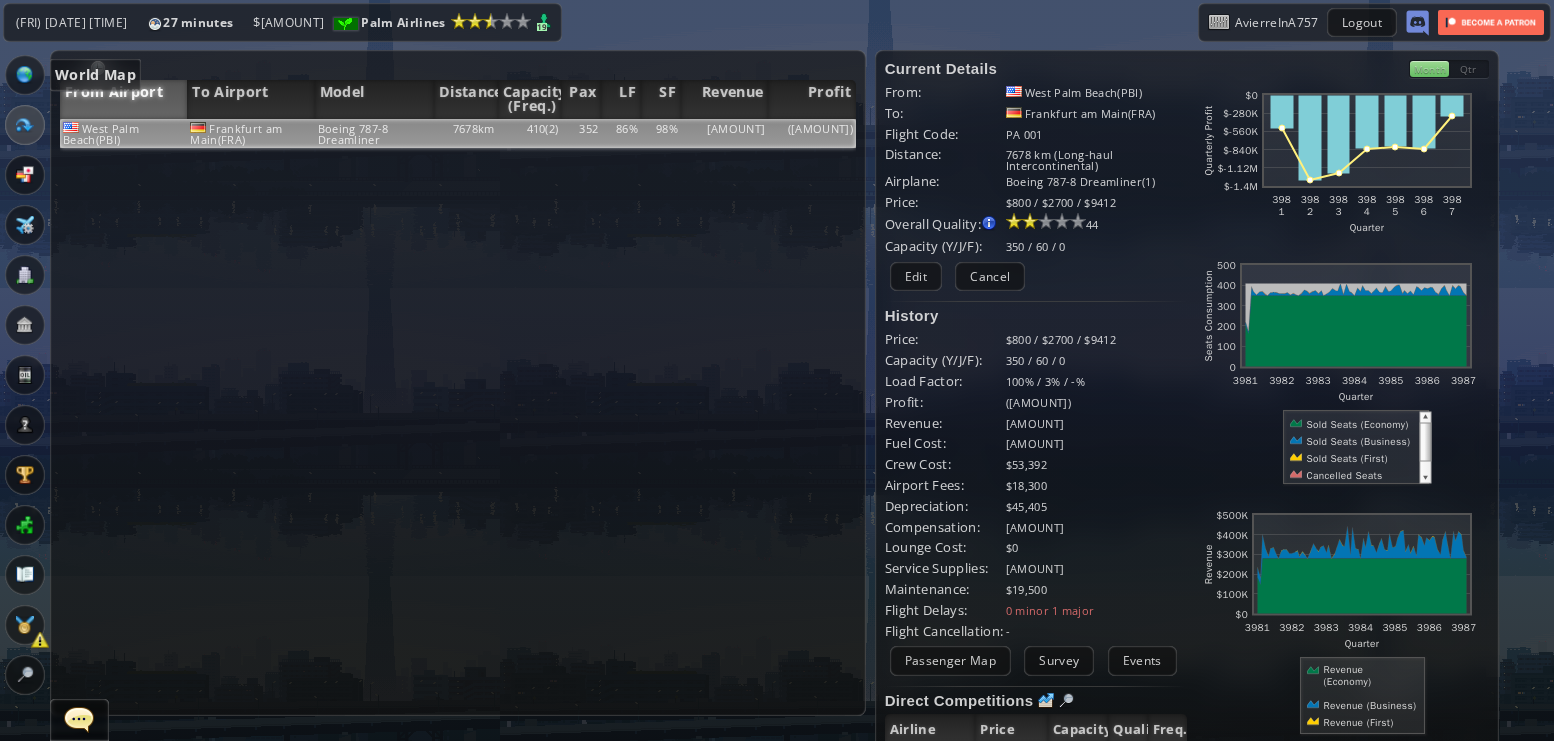 click at bounding box center (25, 75) 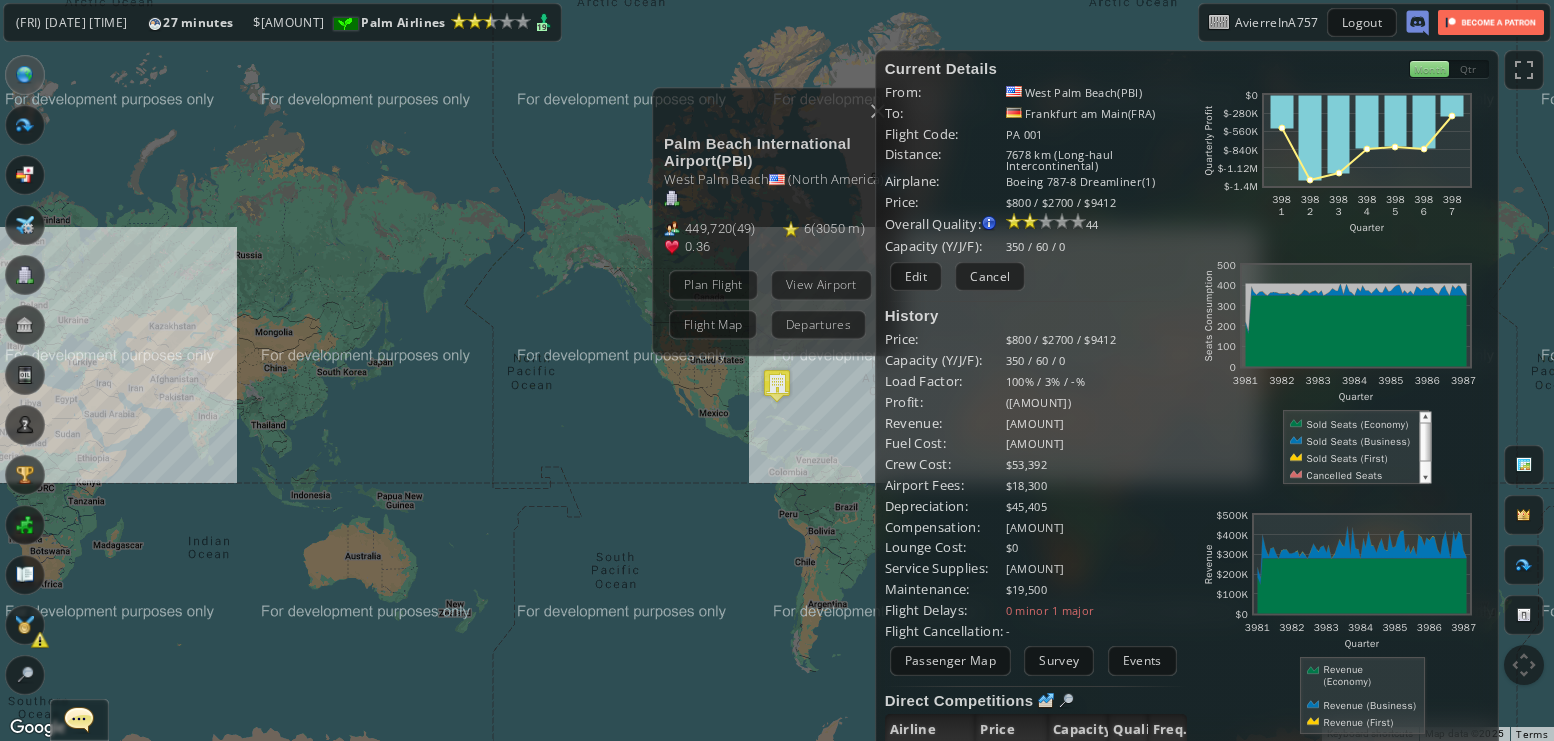 drag, startPoint x: 291, startPoint y: 337, endPoint x: 227, endPoint y: 316, distance: 67.357254 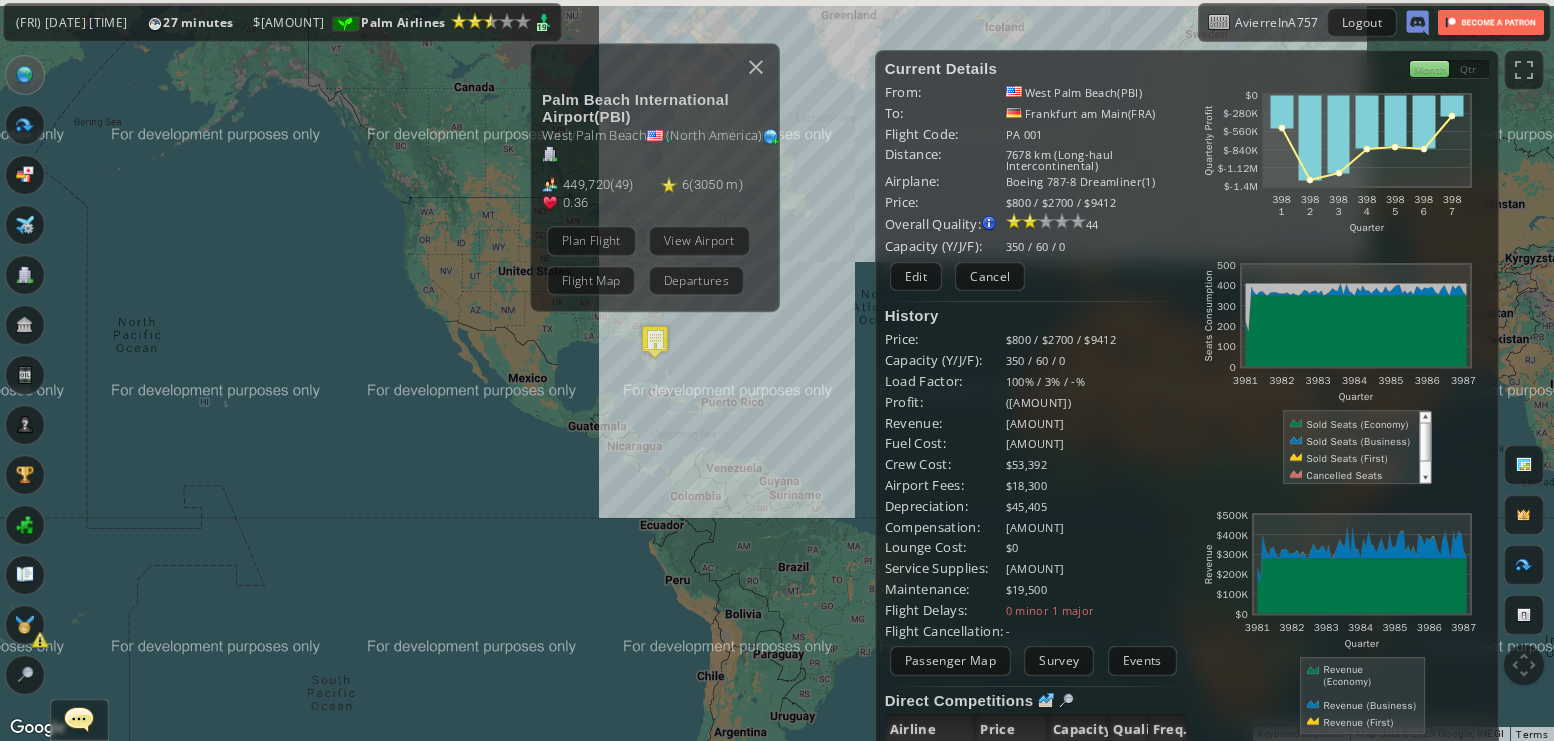 drag, startPoint x: 710, startPoint y: 317, endPoint x: 651, endPoint y: 353, distance: 69.115845 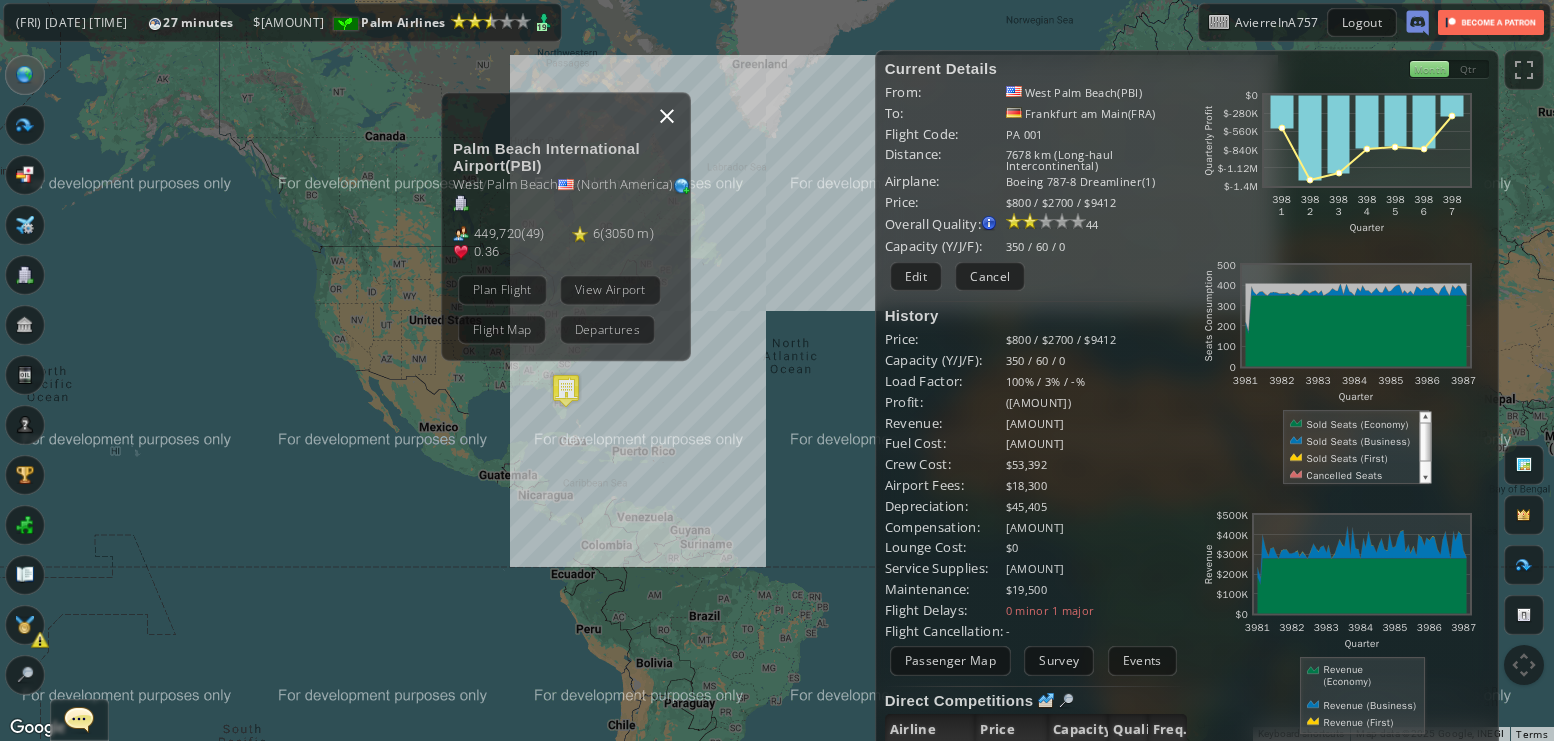 click at bounding box center [667, 116] 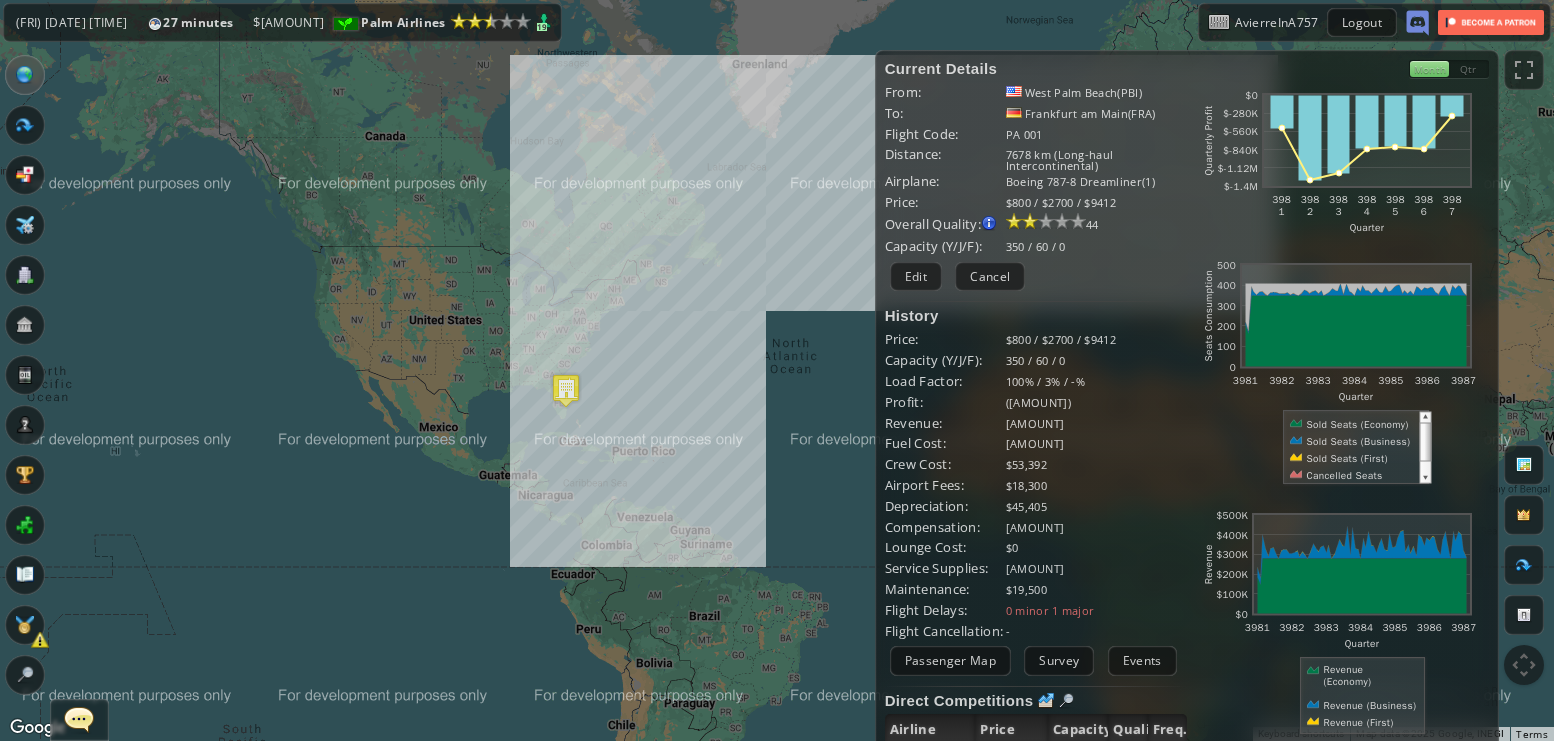 drag, startPoint x: 750, startPoint y: 231, endPoint x: 622, endPoint y: 228, distance: 128.03516 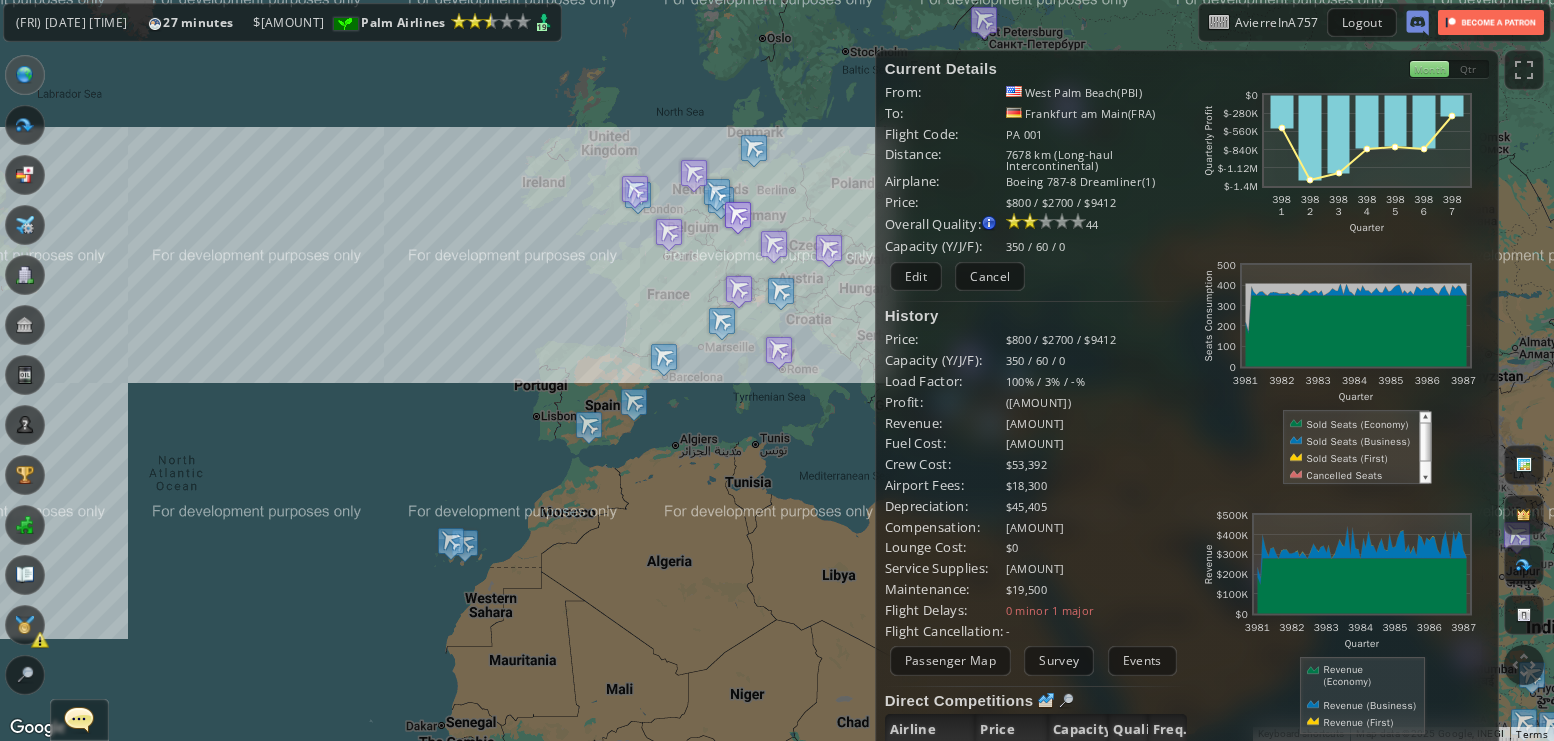 click at bounding box center [738, 217] 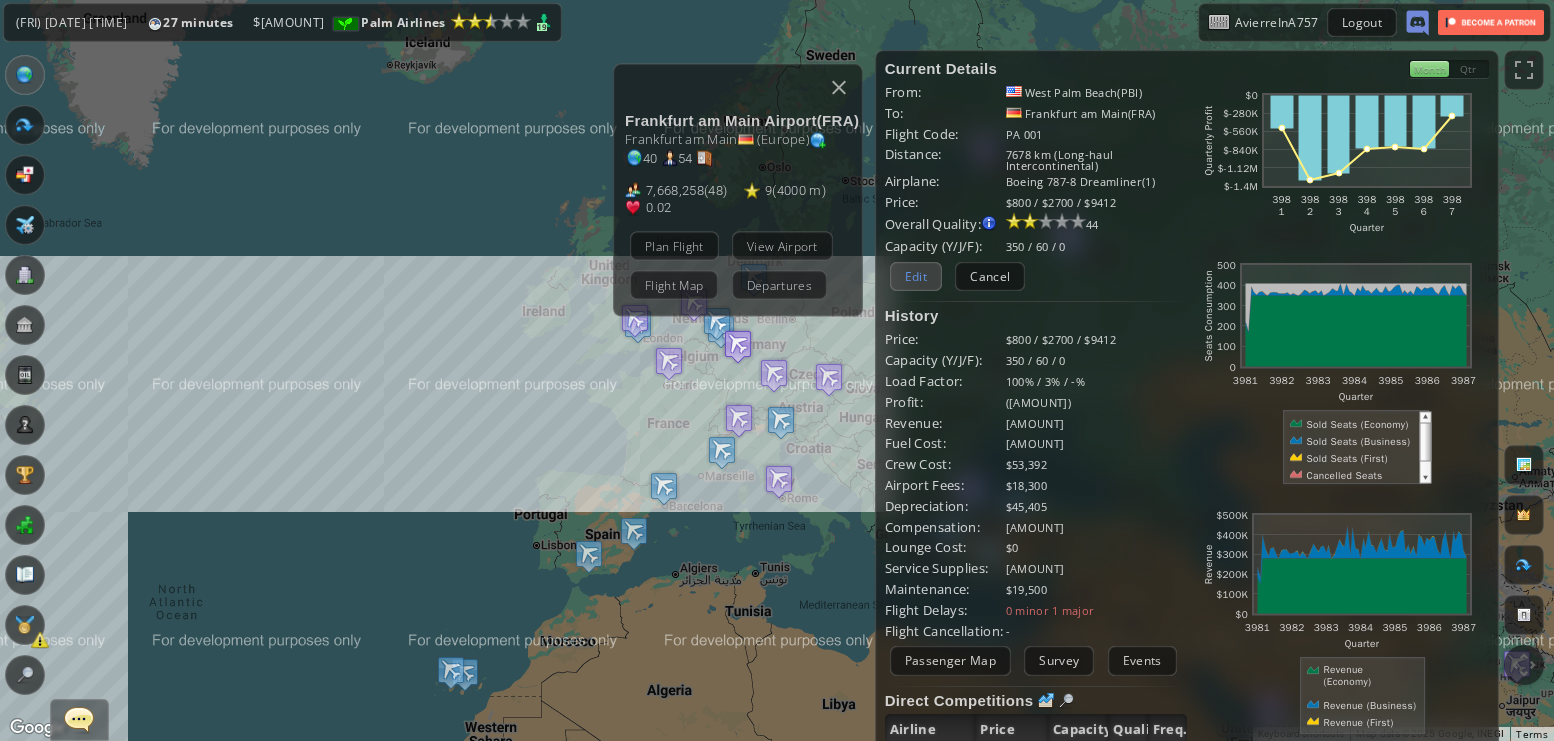 click on "Edit" at bounding box center (916, 276) 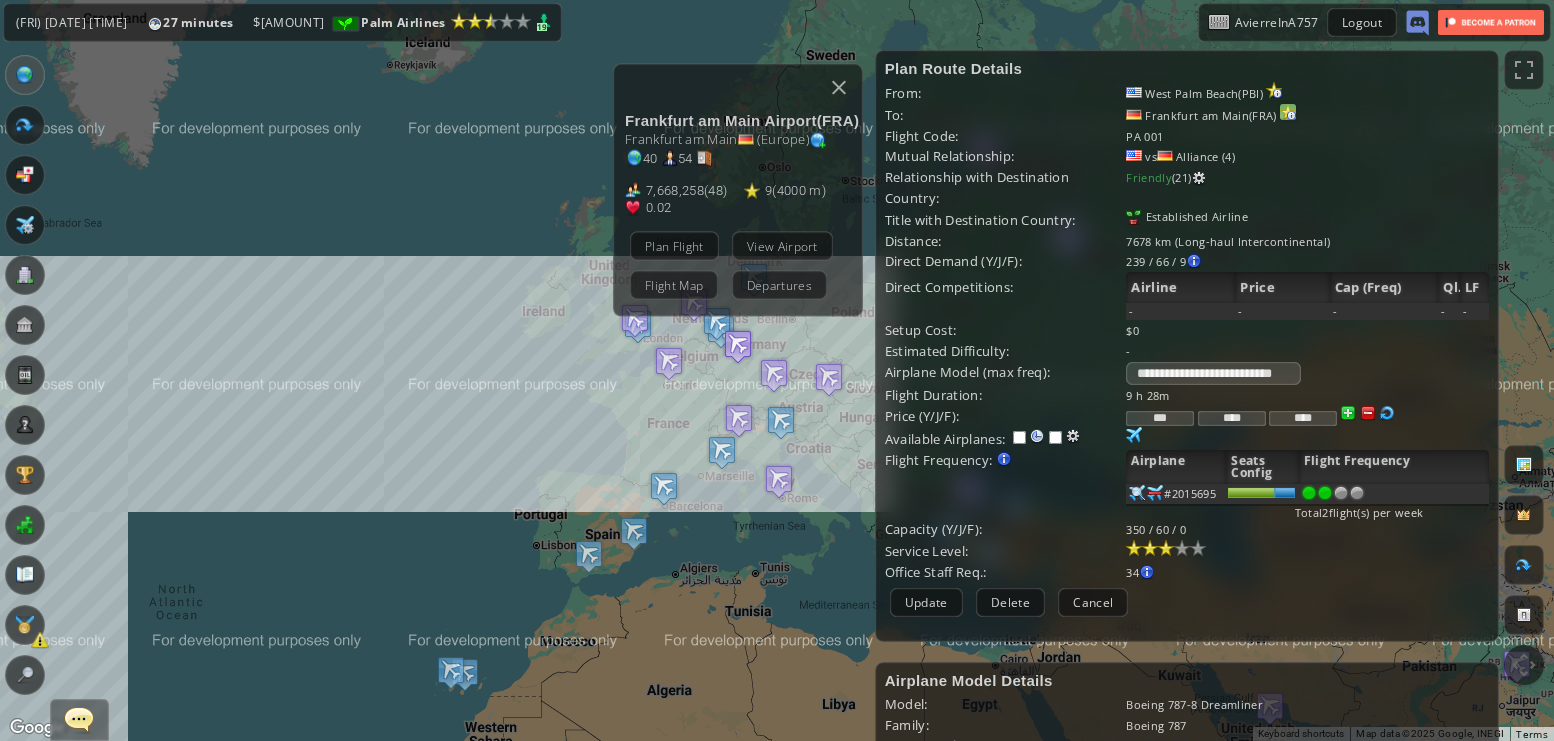 click at bounding box center (1274, 90) 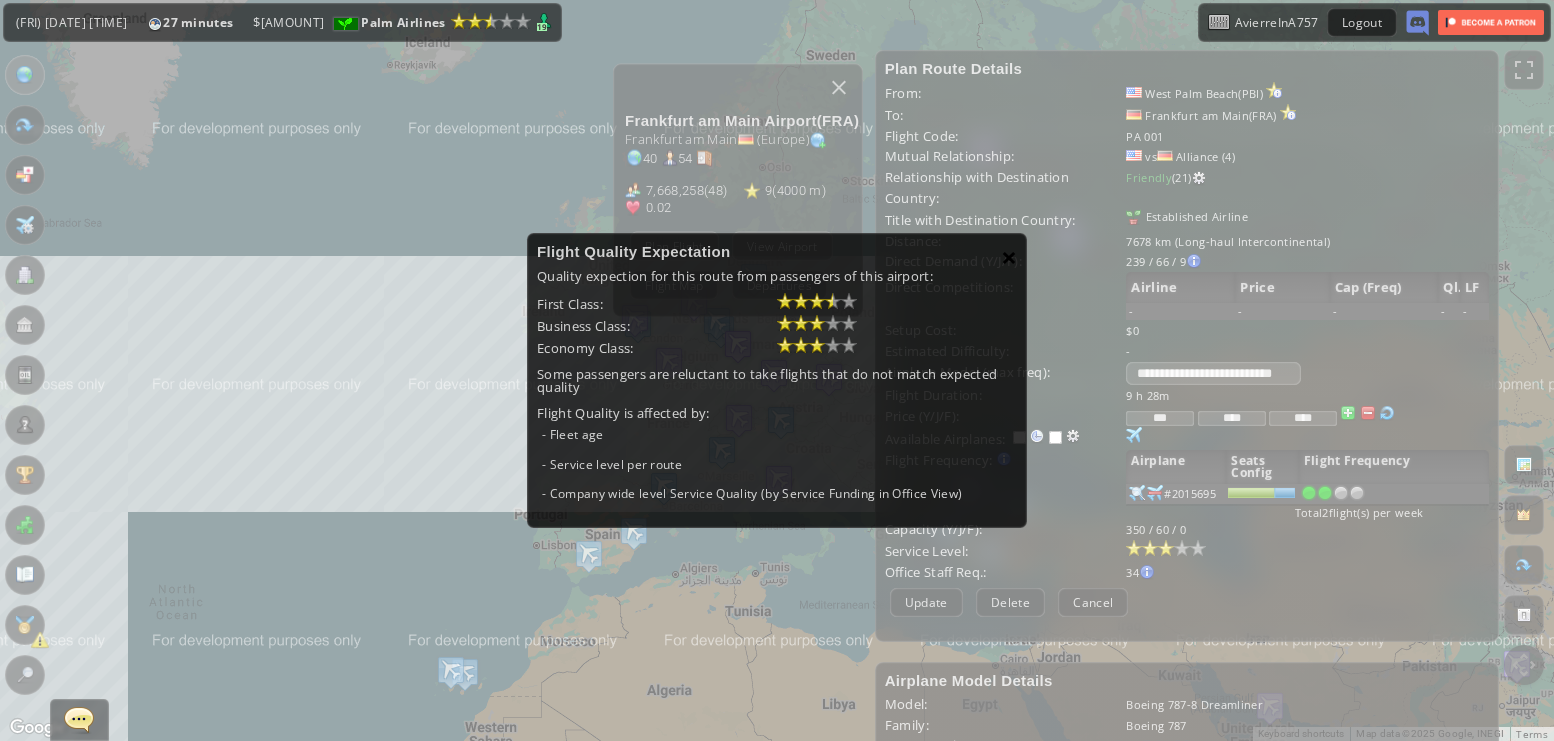 click on "×" at bounding box center [1009, 257] 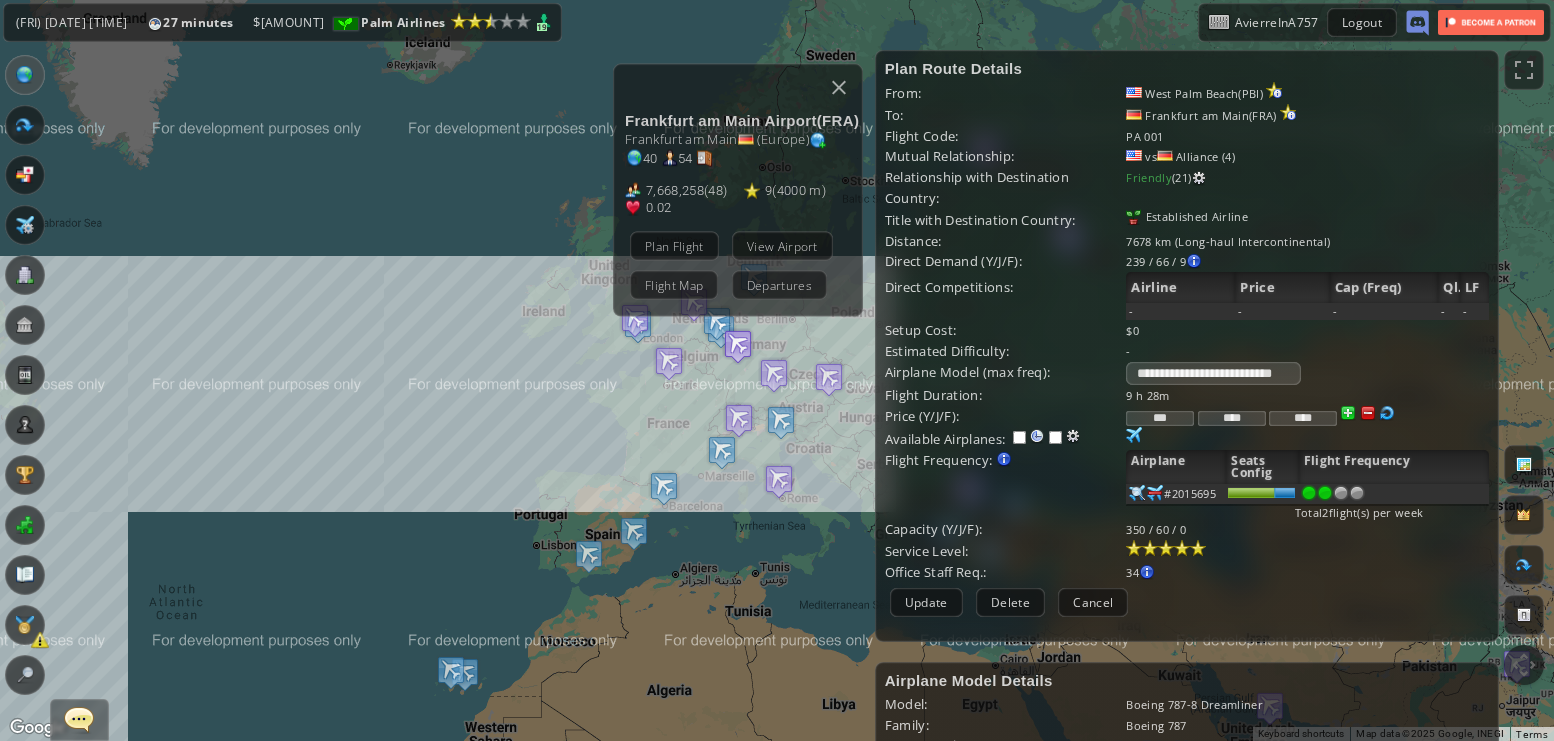 click at bounding box center [1198, 548] 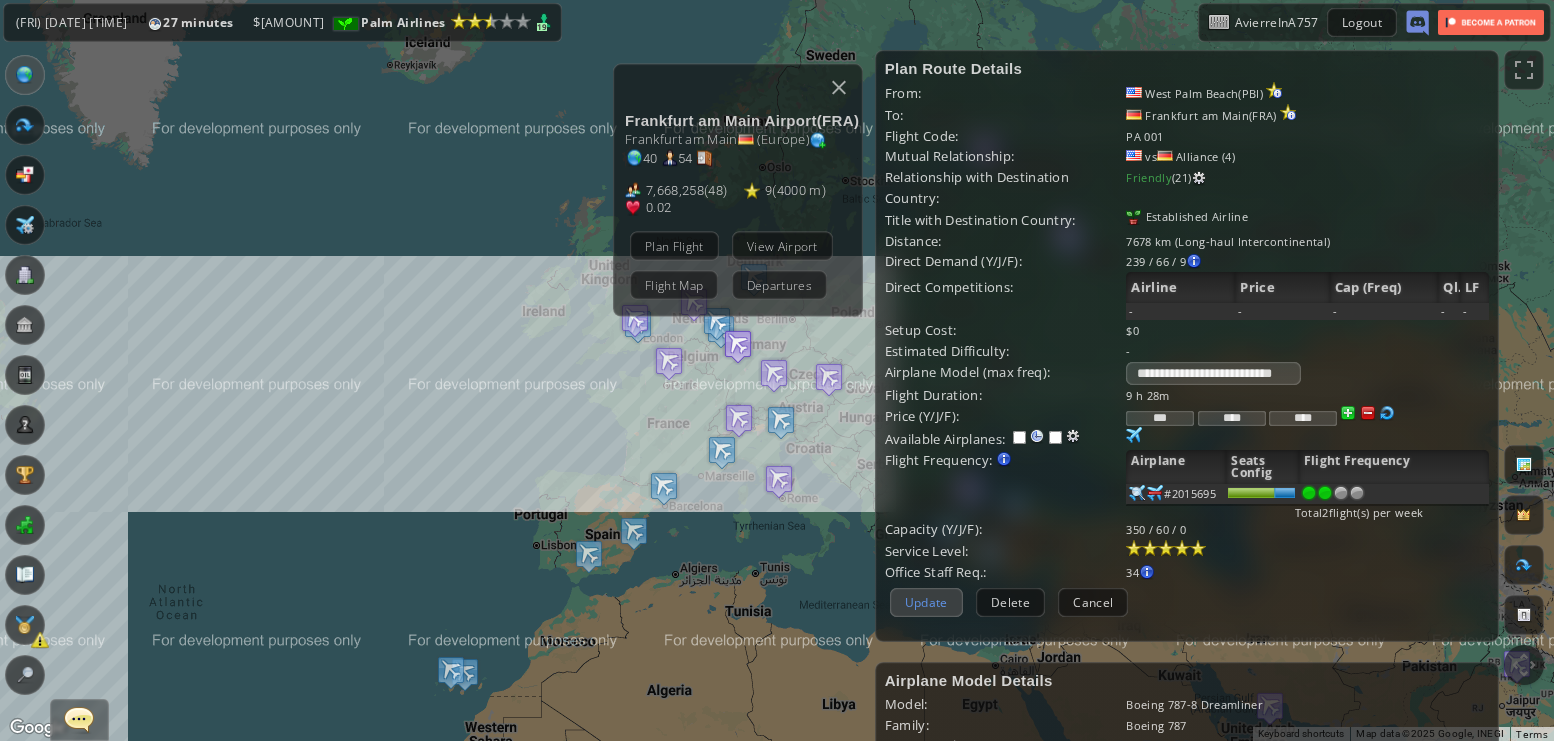 click on "Update" at bounding box center (926, 602) 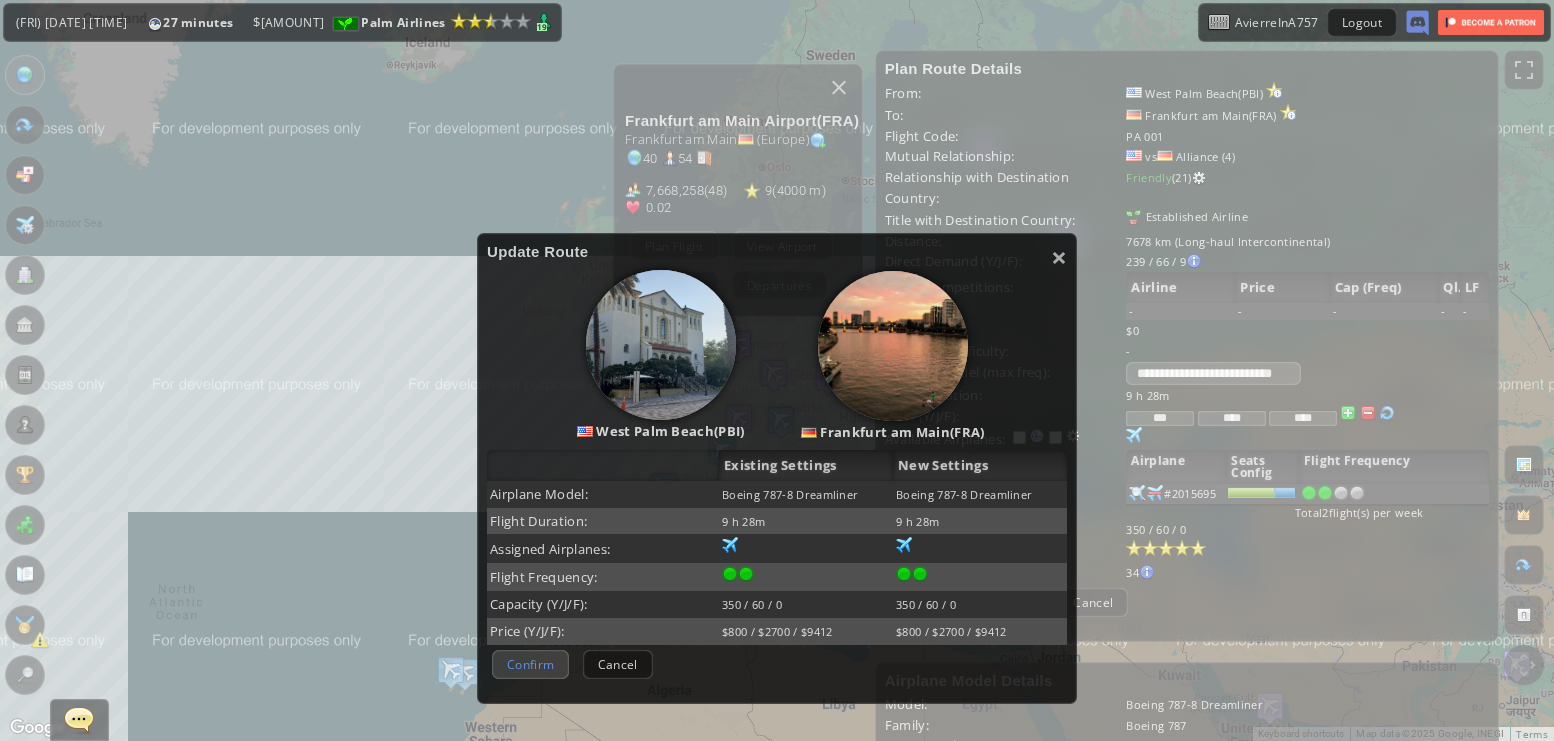 click on "Confirm" at bounding box center (530, 664) 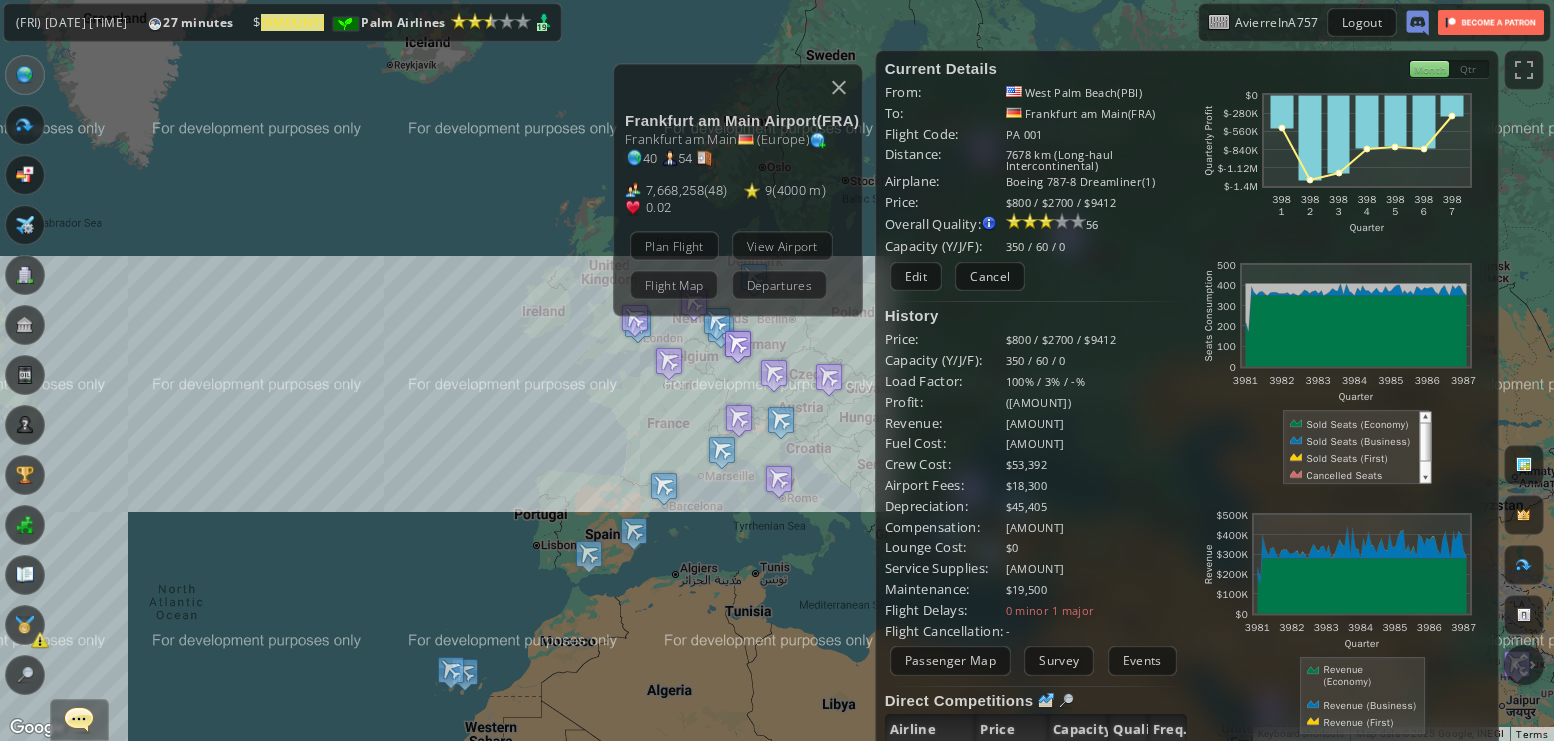 click on "Flights" at bounding box center (25, 125) 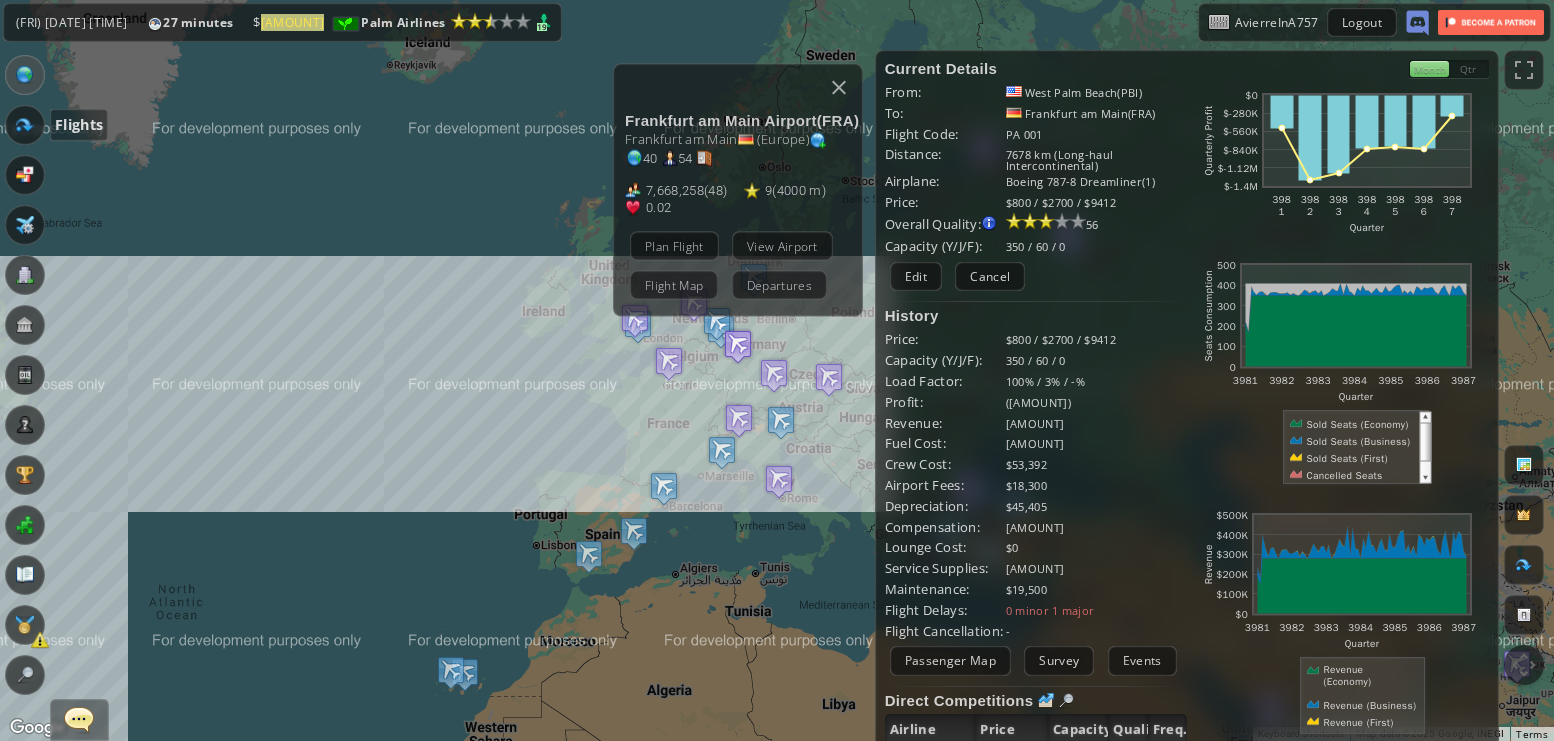 click at bounding box center [25, 125] 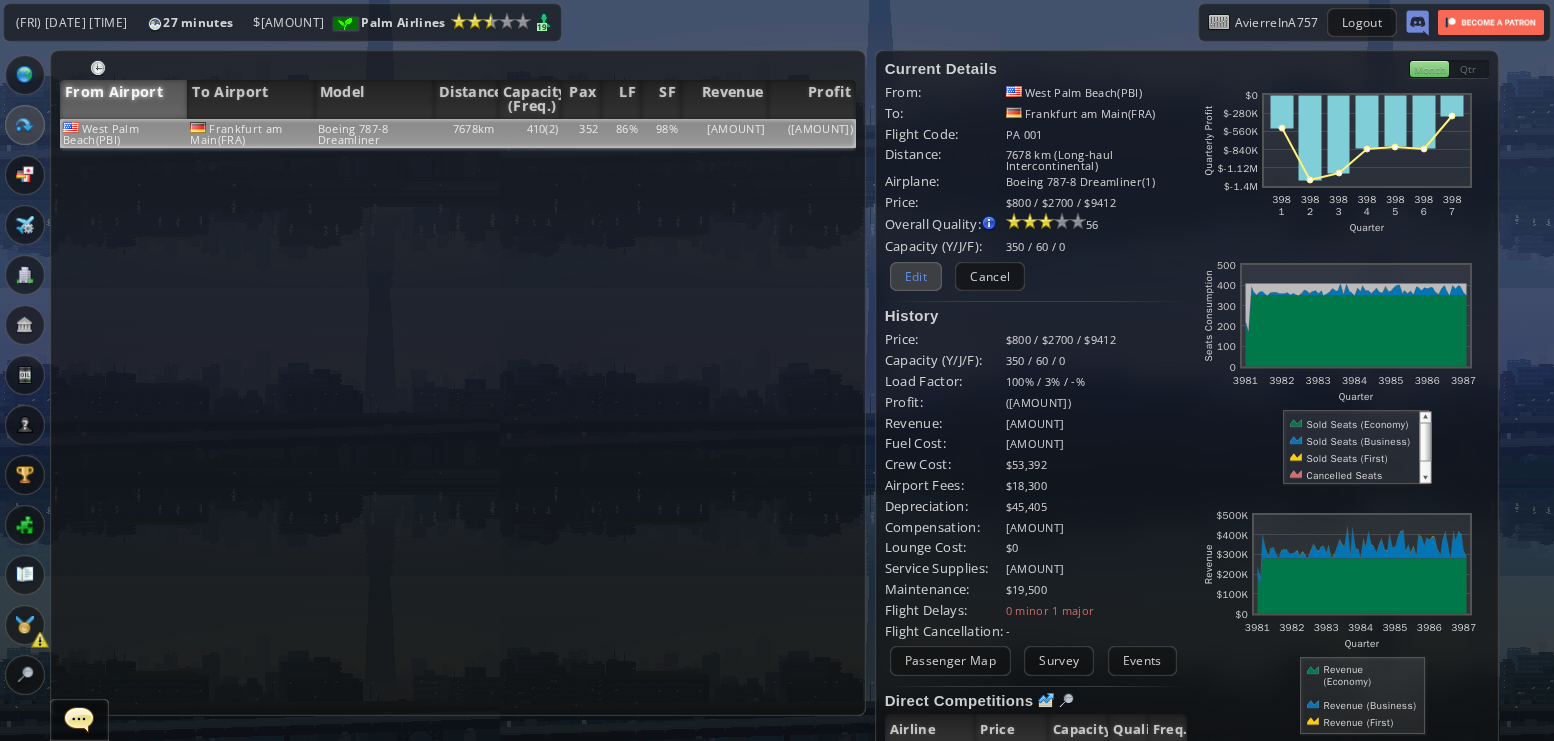click on "Edit" at bounding box center [916, 276] 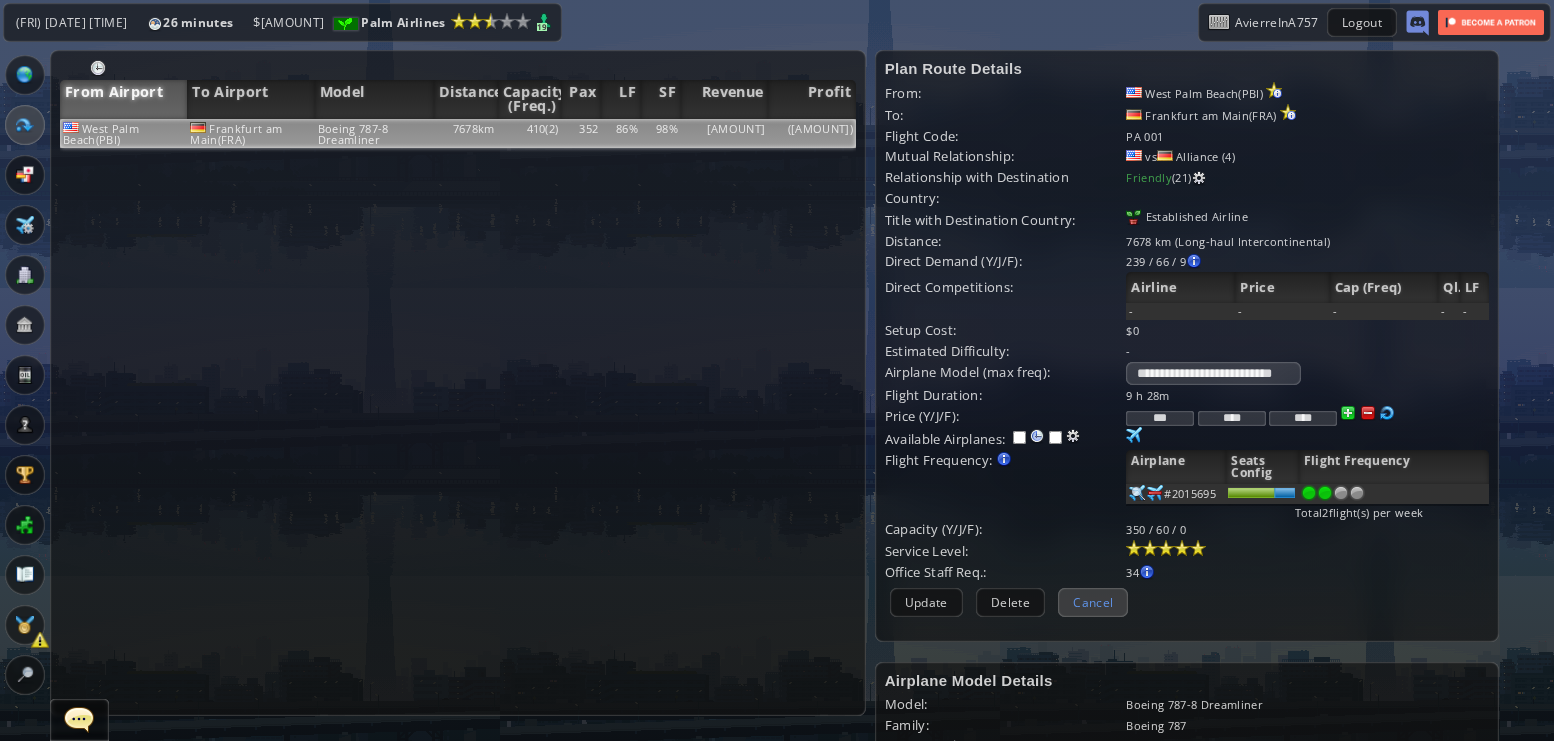 click on "Cancel" at bounding box center [1093, 602] 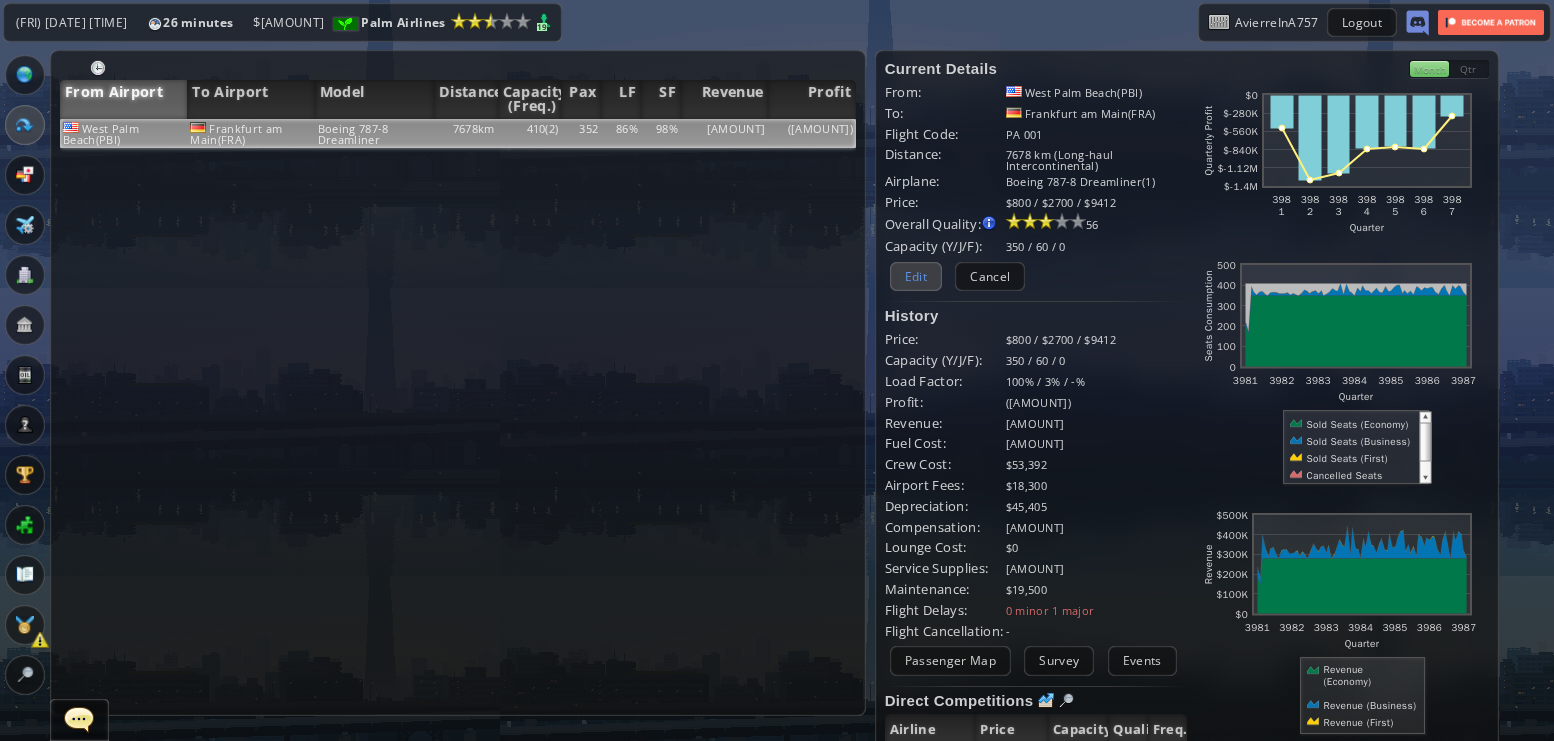 click on "Edit" at bounding box center (916, 276) 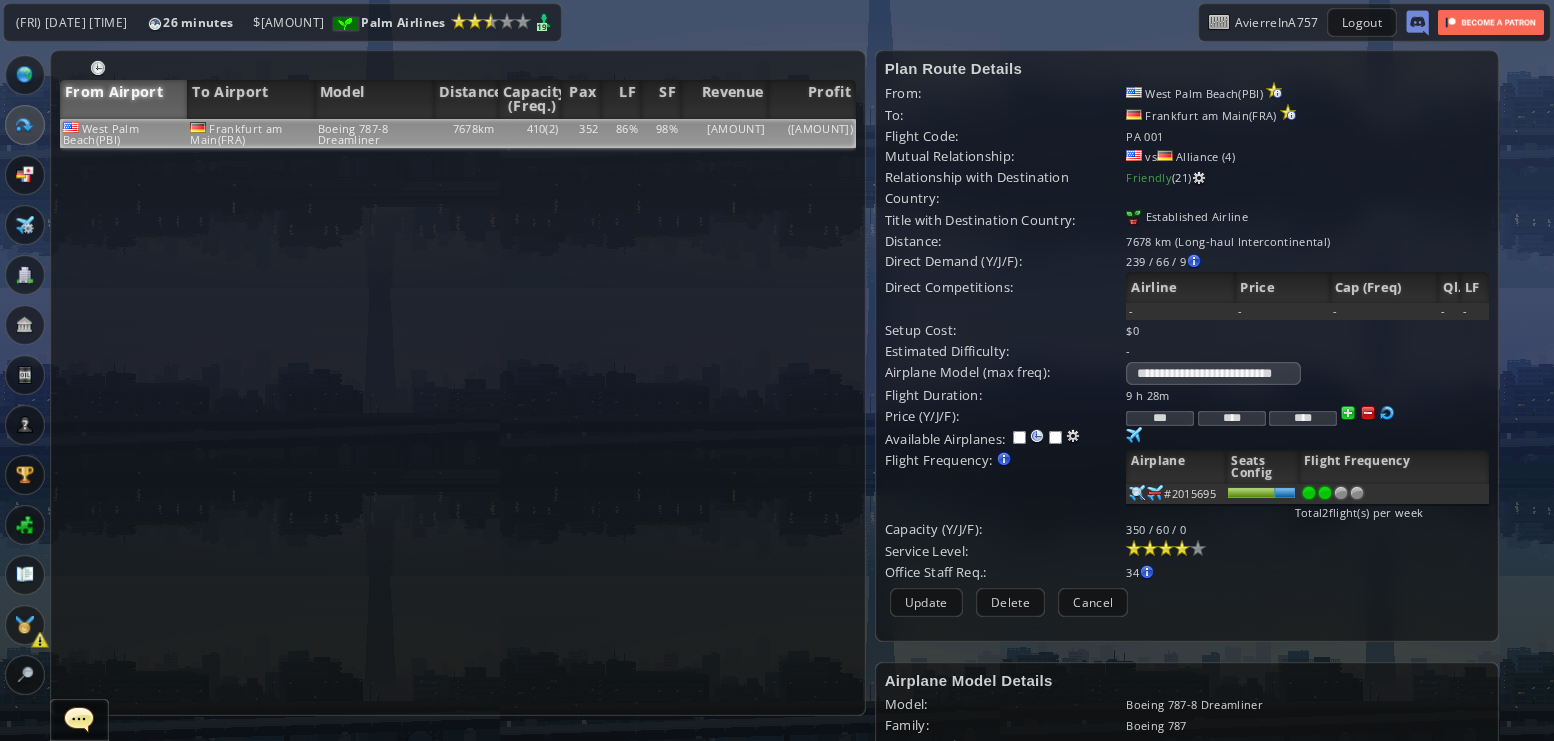 click at bounding box center [1182, 548] 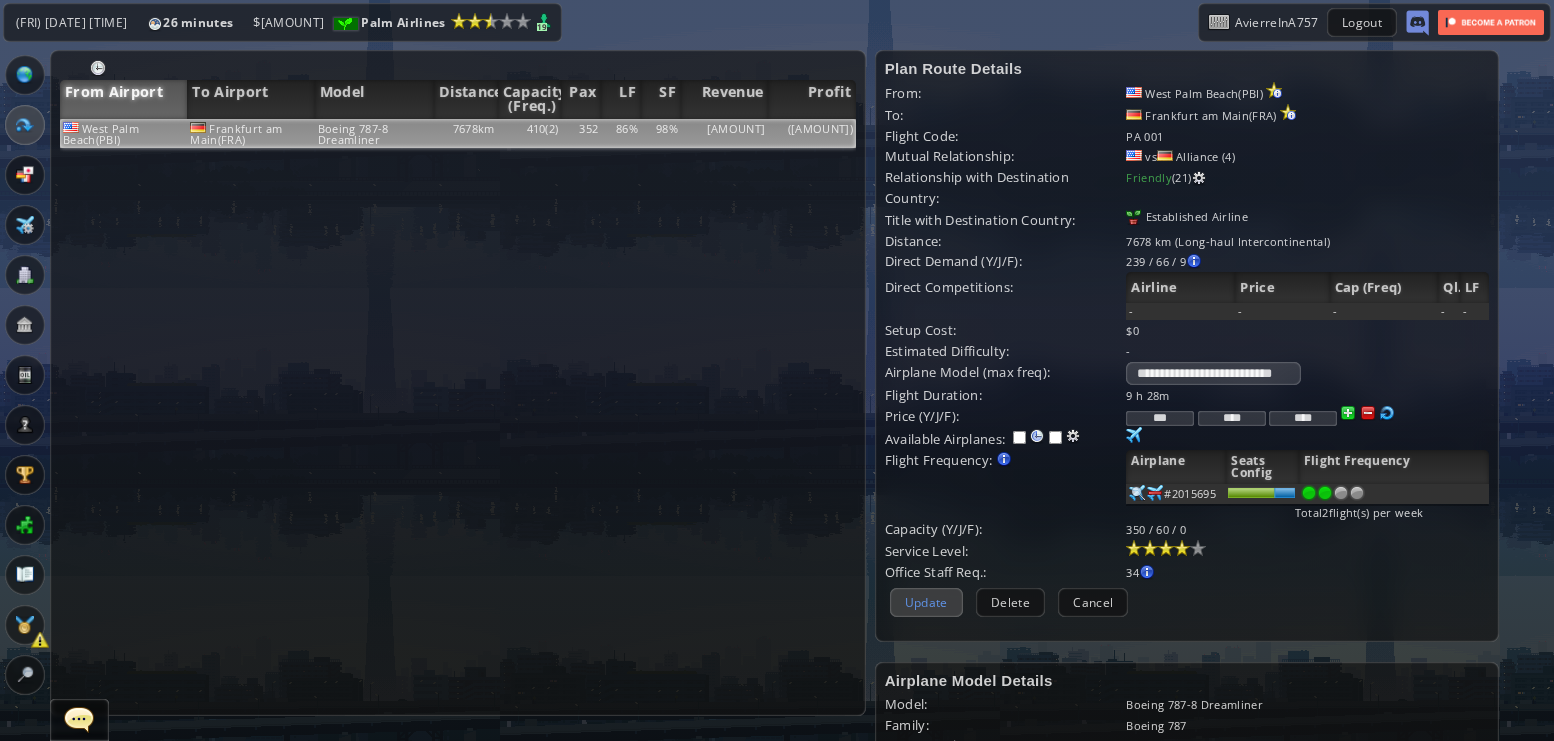 click on "Update" at bounding box center (926, 602) 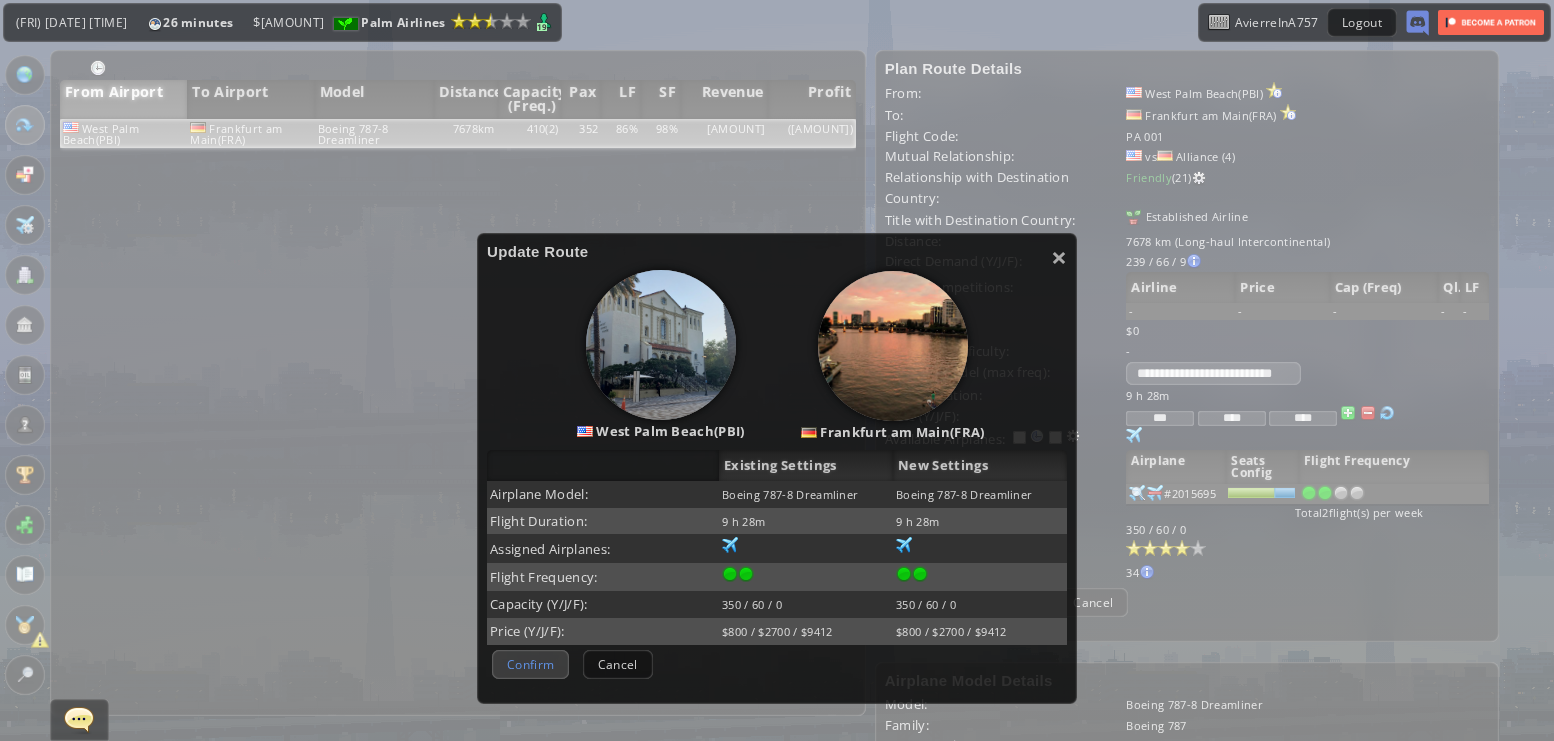 click on "Confirm" at bounding box center [530, 664] 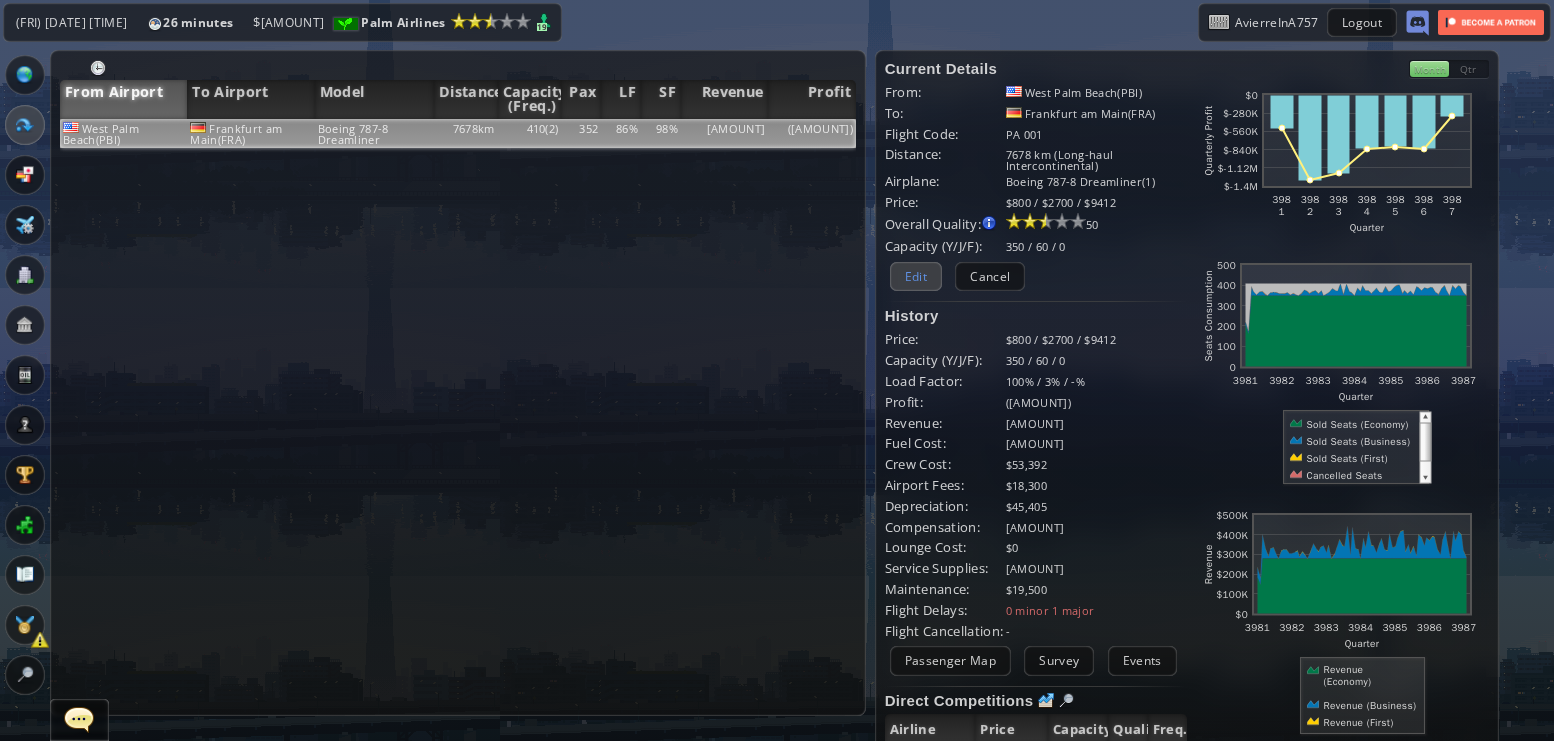click on "Edit" at bounding box center (916, 276) 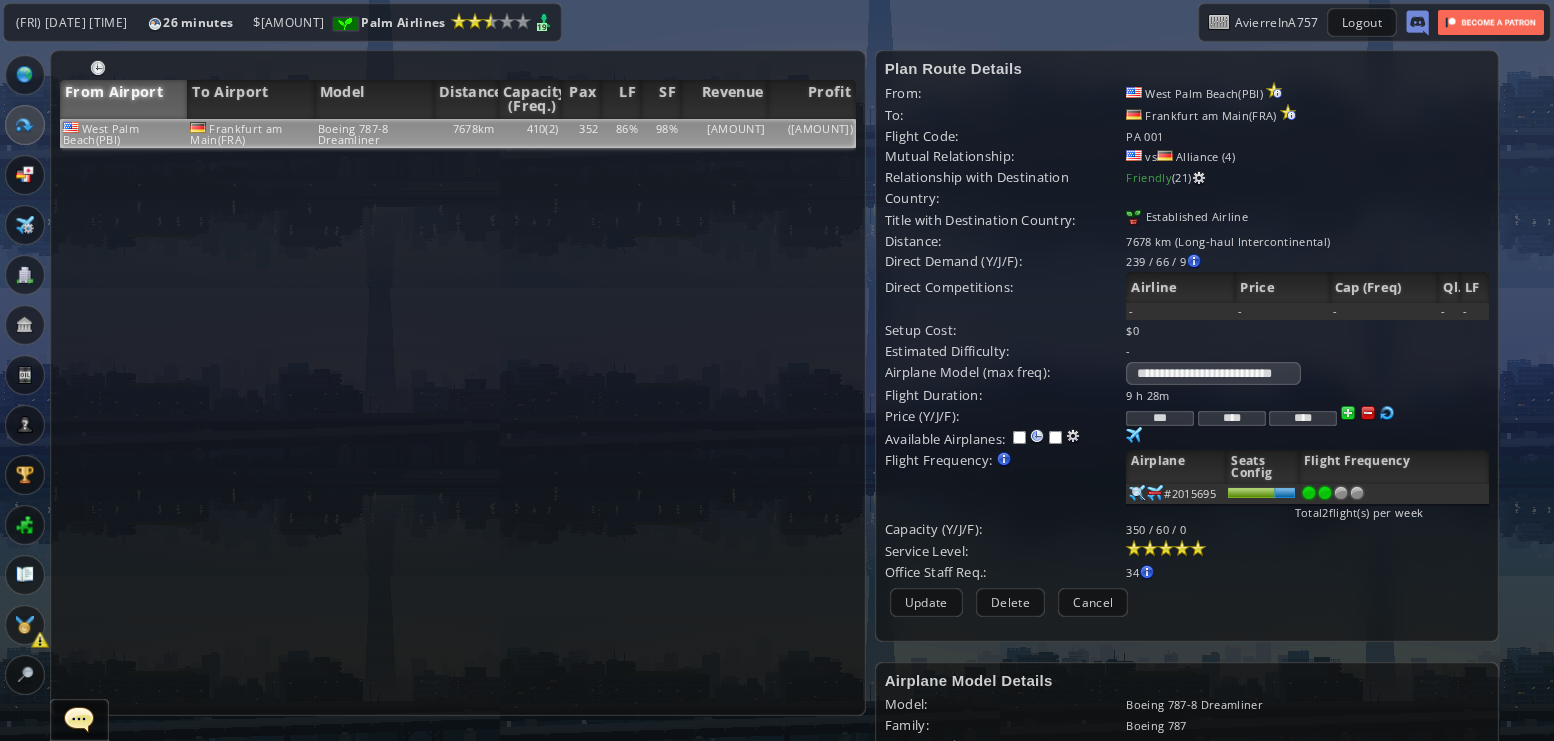 click at bounding box center [1198, 548] 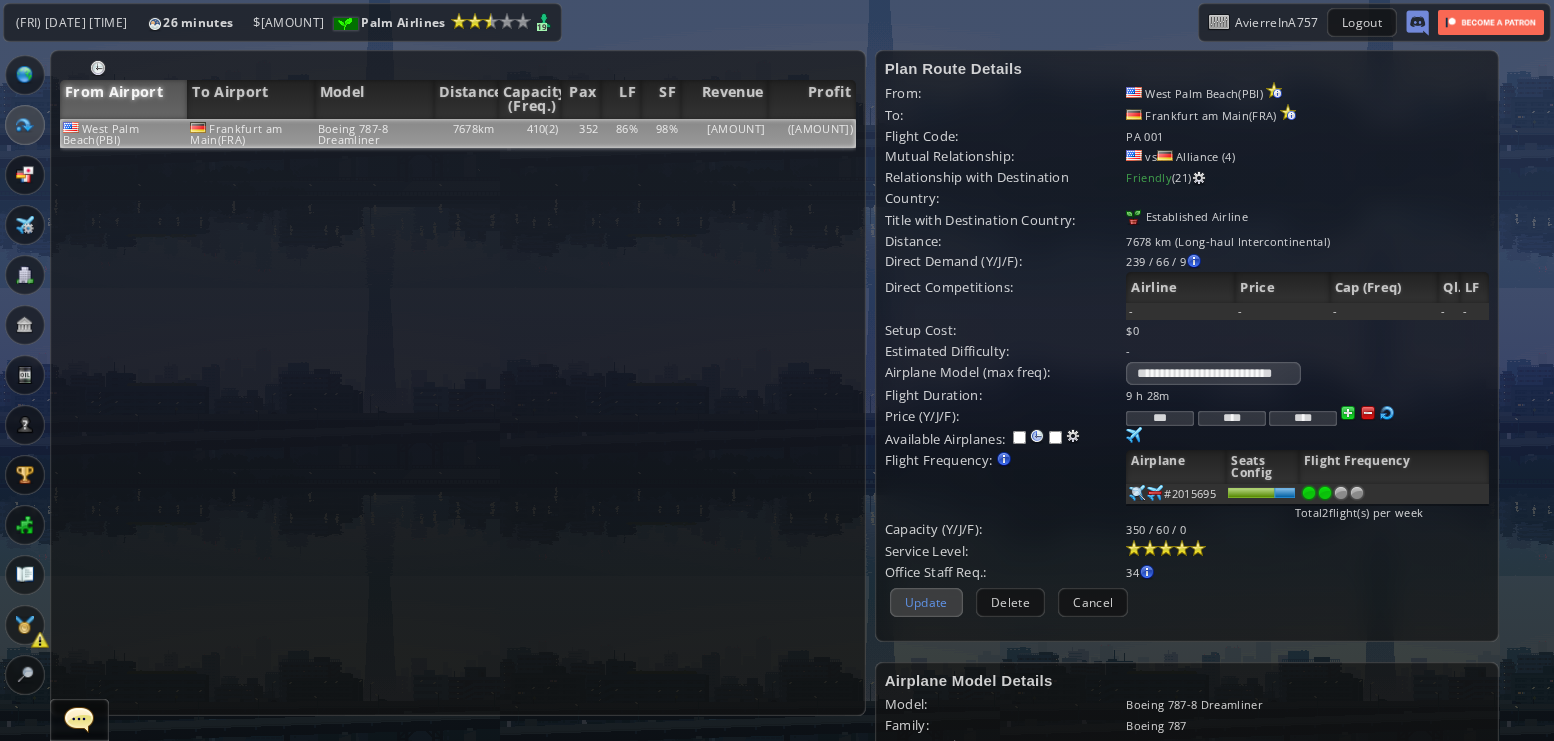 click on "Update" at bounding box center (926, 602) 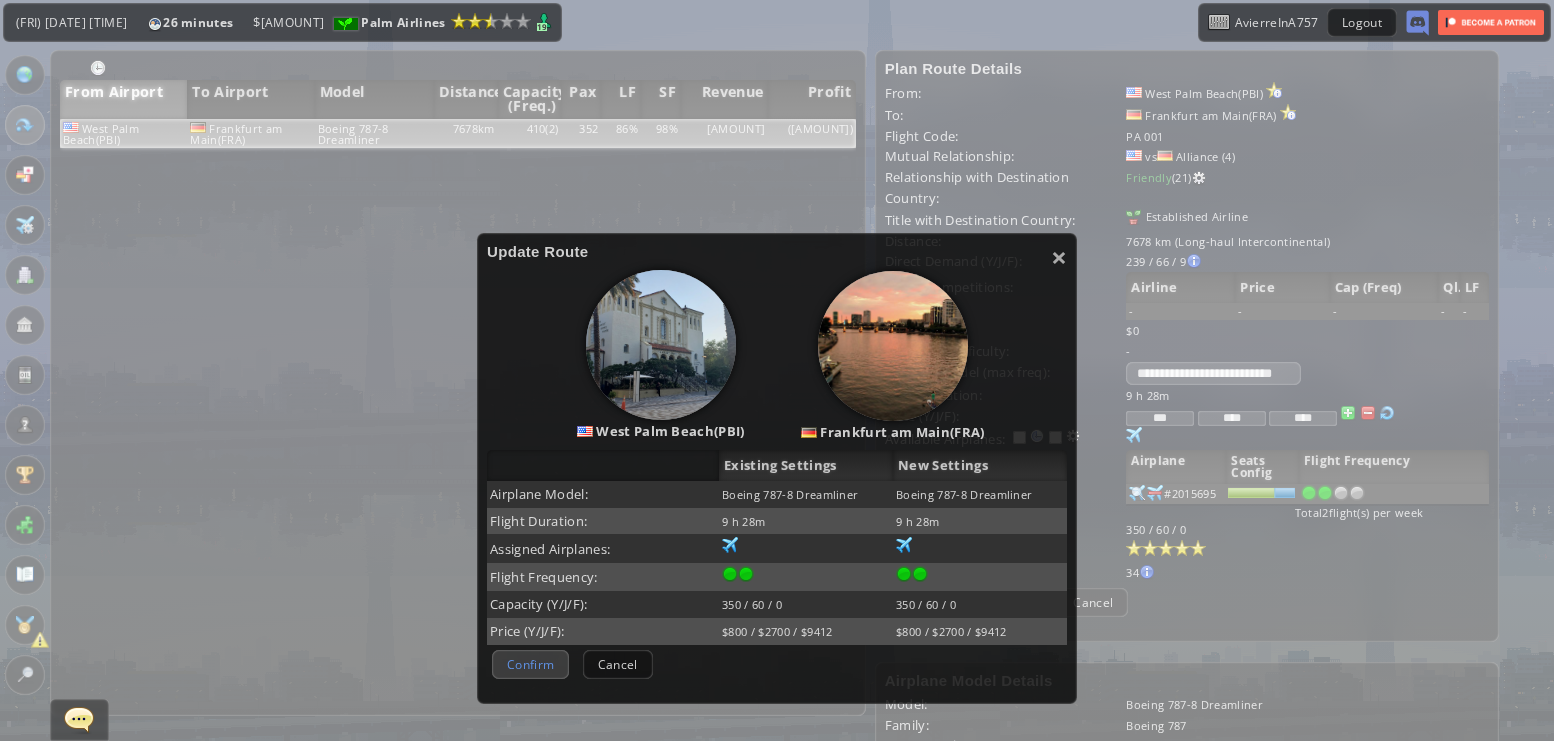 click on "Confirm" at bounding box center (530, 664) 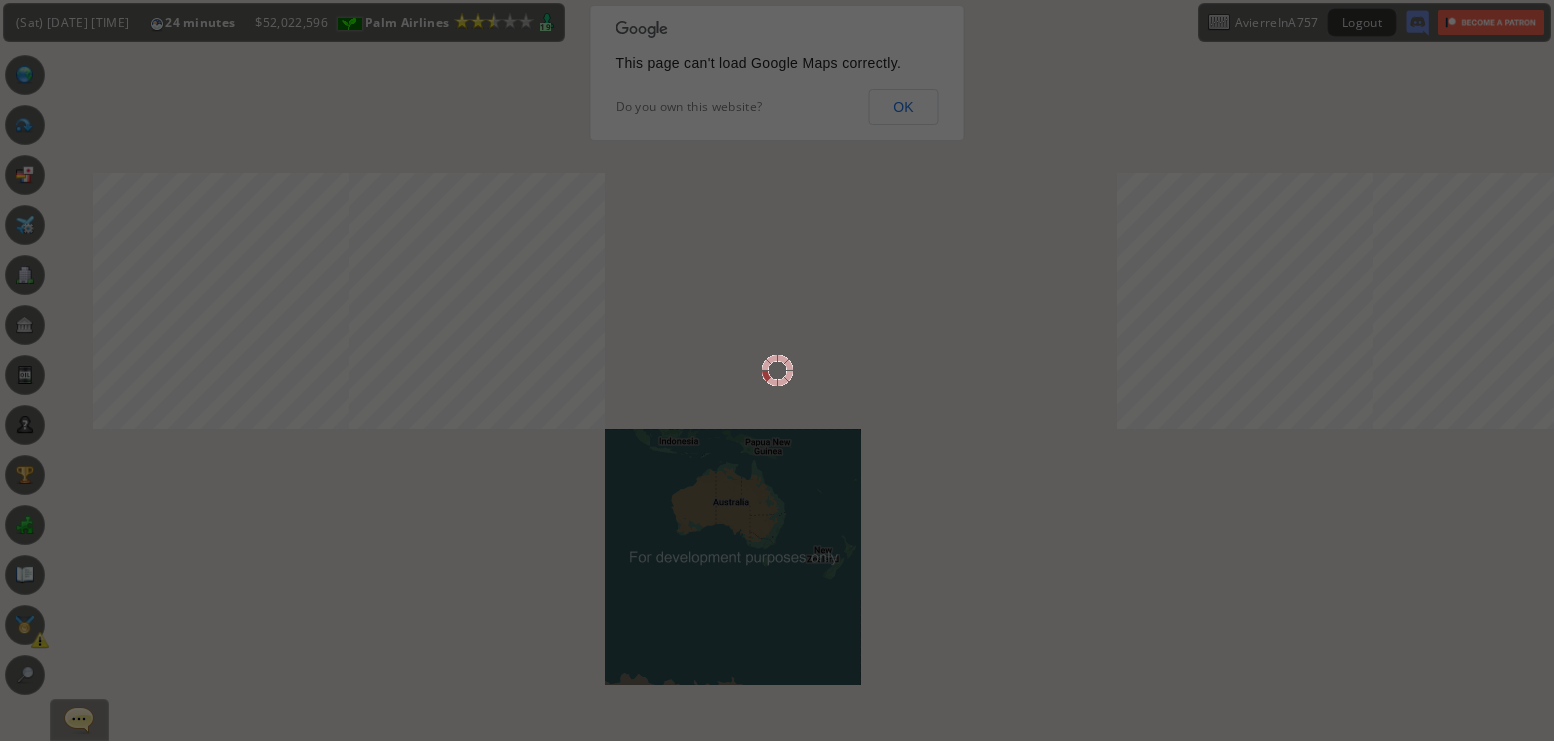 scroll, scrollTop: 0, scrollLeft: 0, axis: both 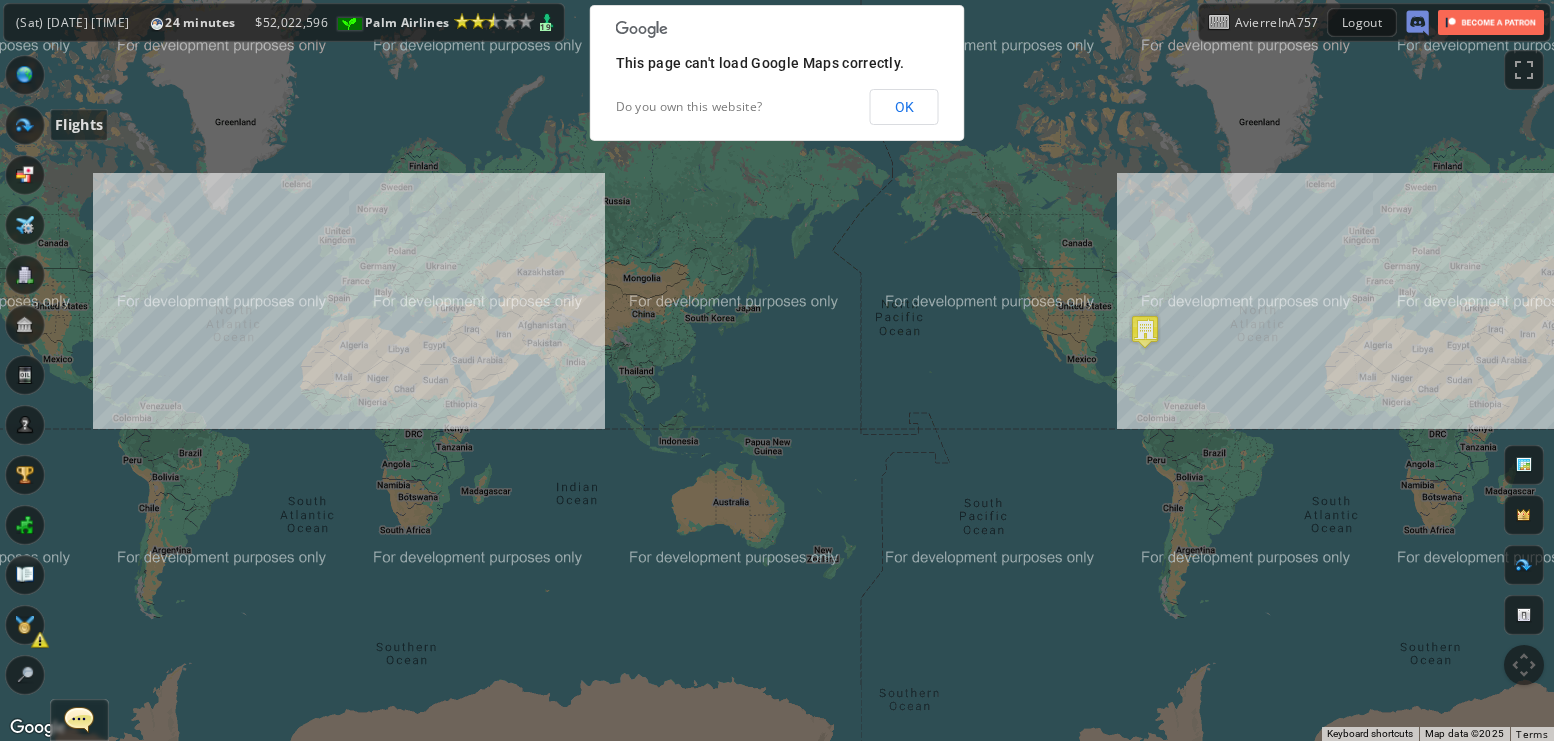 click at bounding box center (25, 125) 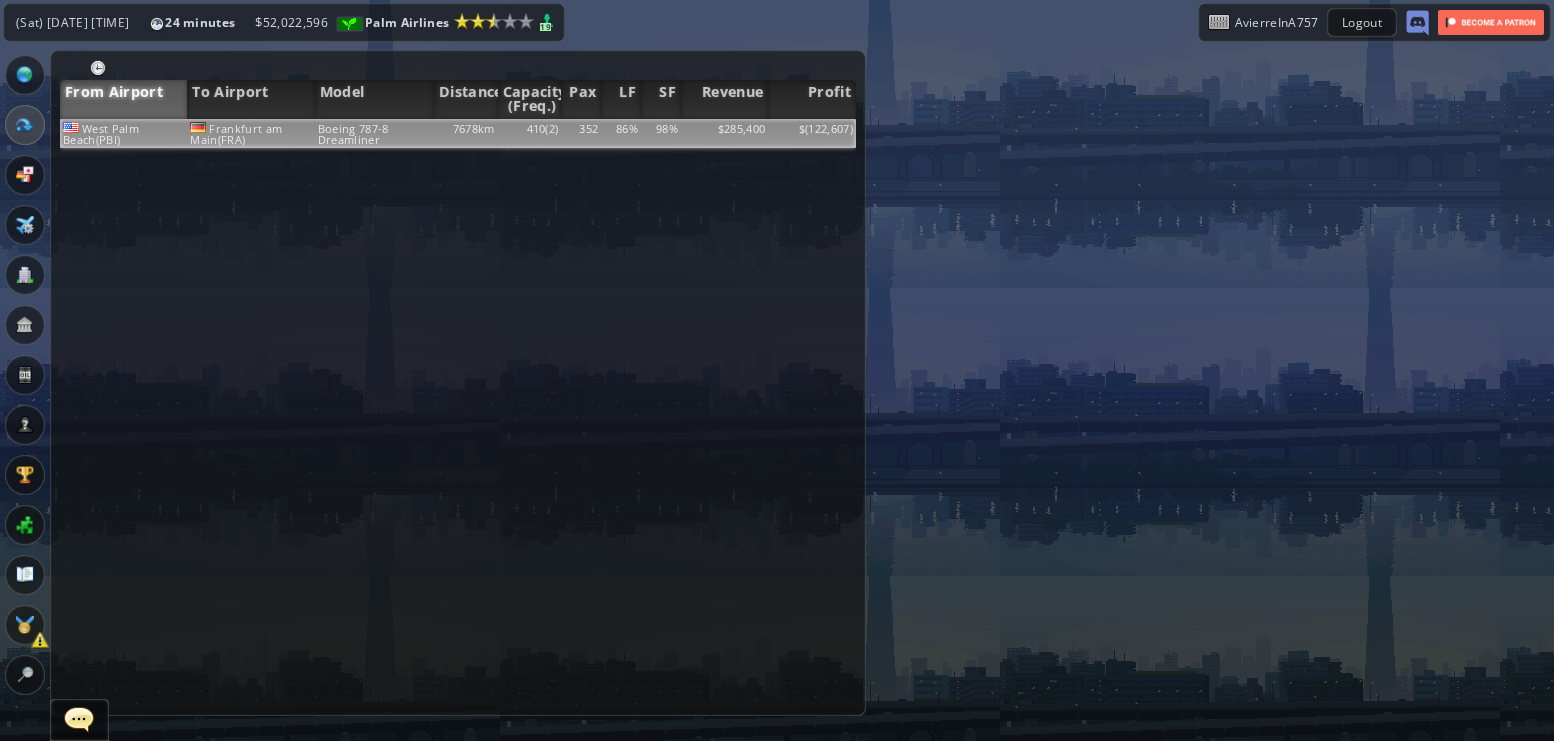 click on "352" at bounding box center (581, 133) 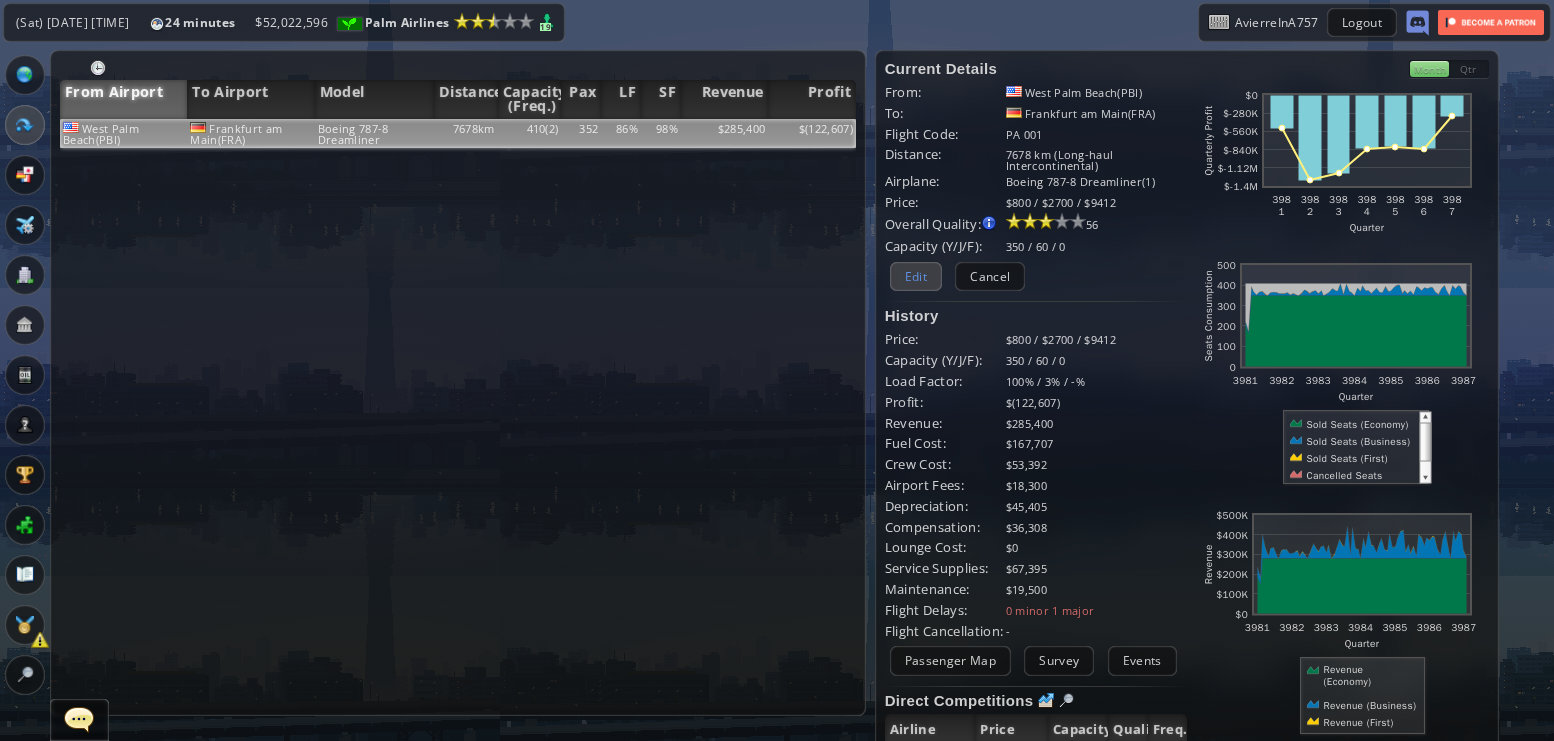 click on "Edit" at bounding box center (916, 276) 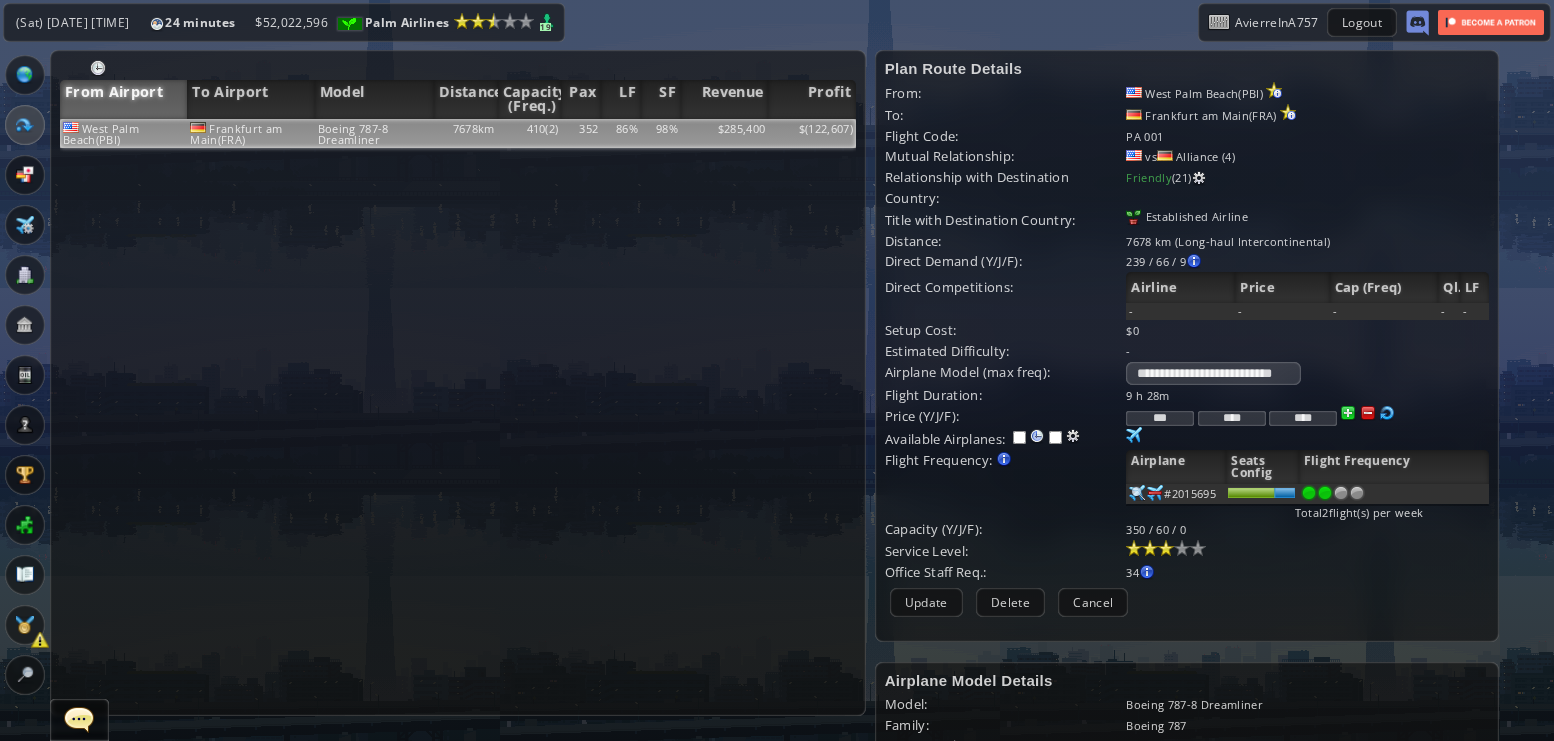 click at bounding box center [1166, 548] 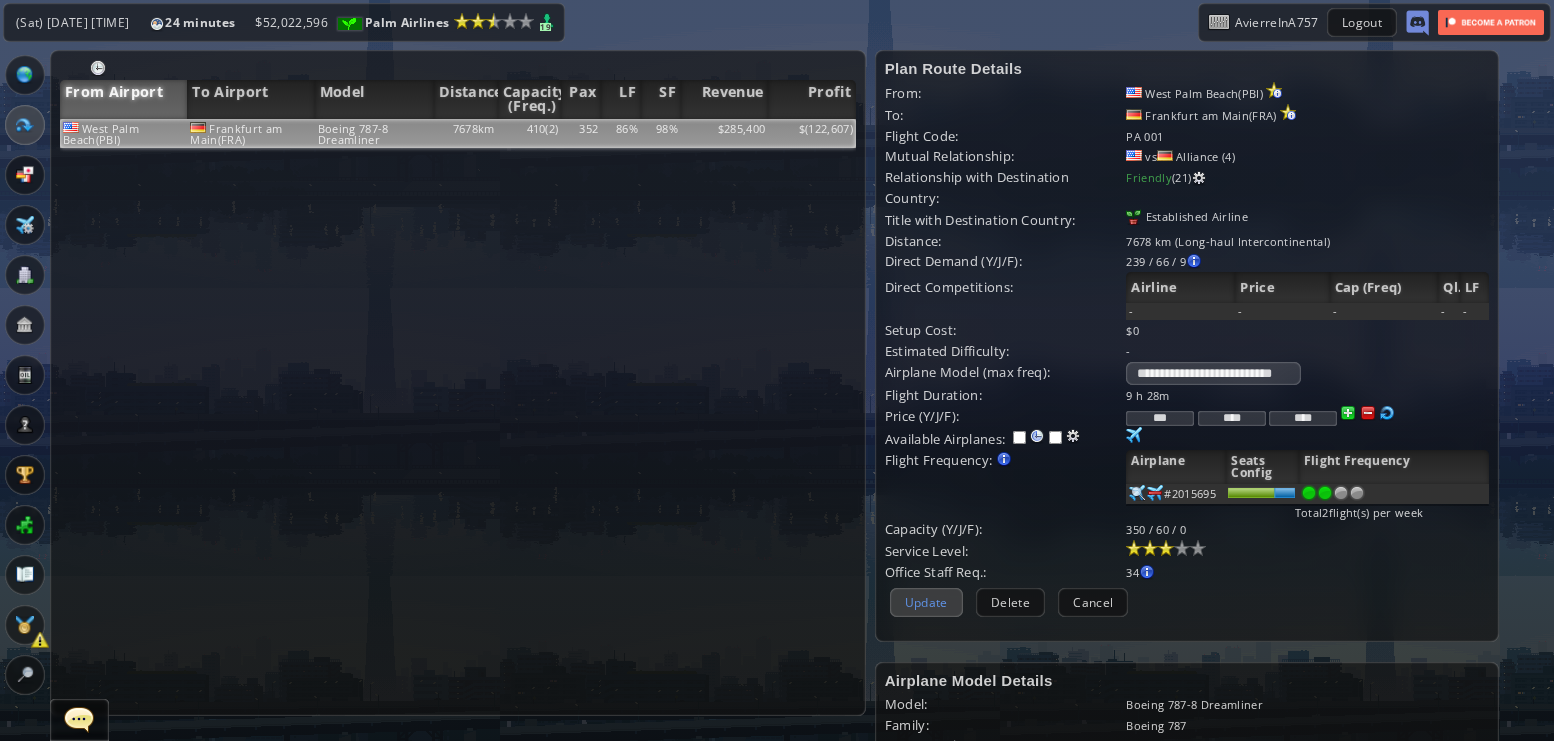 click on "Update" at bounding box center [926, 602] 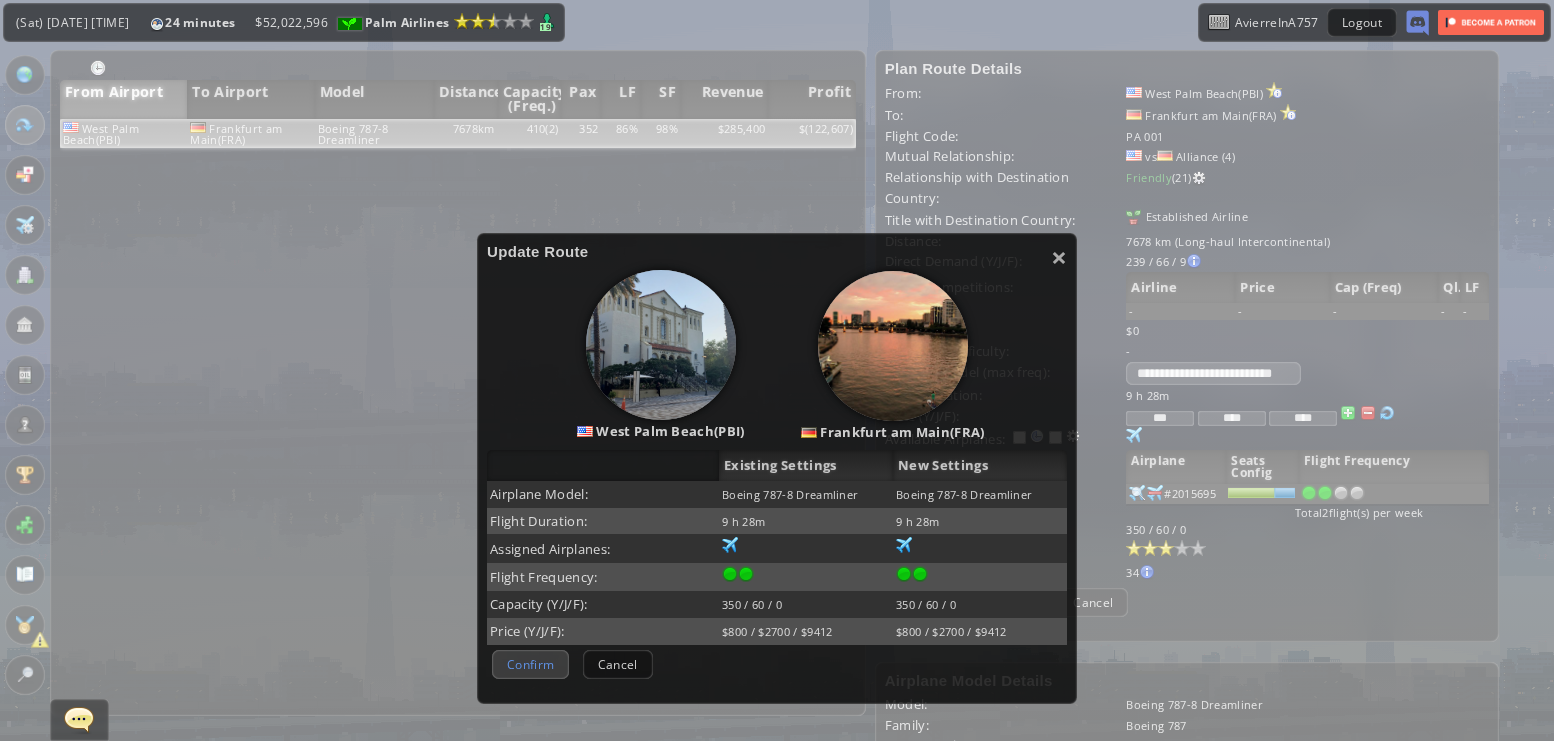 click on "Confirm" at bounding box center [530, 664] 